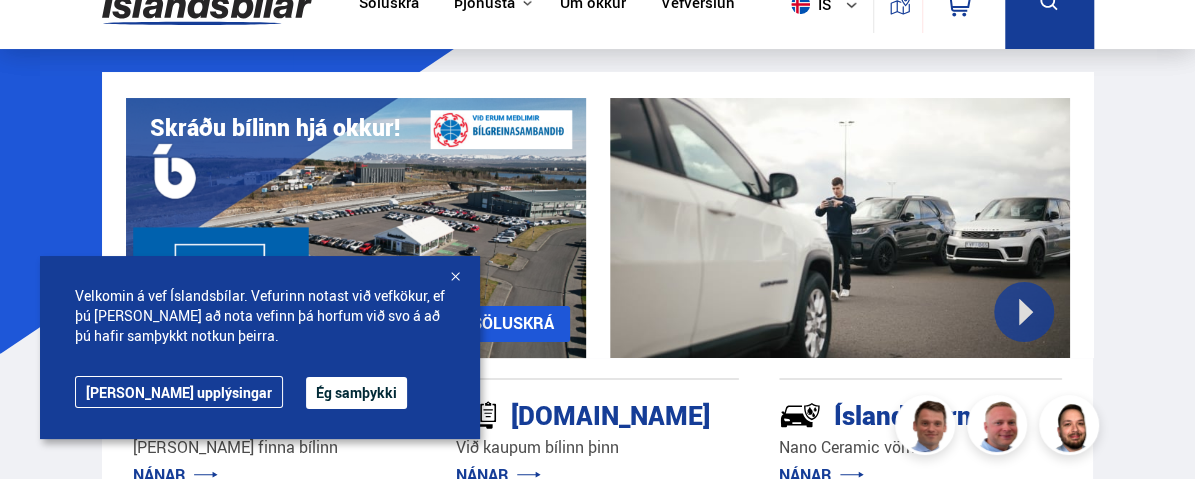 scroll, scrollTop: 0, scrollLeft: 0, axis: both 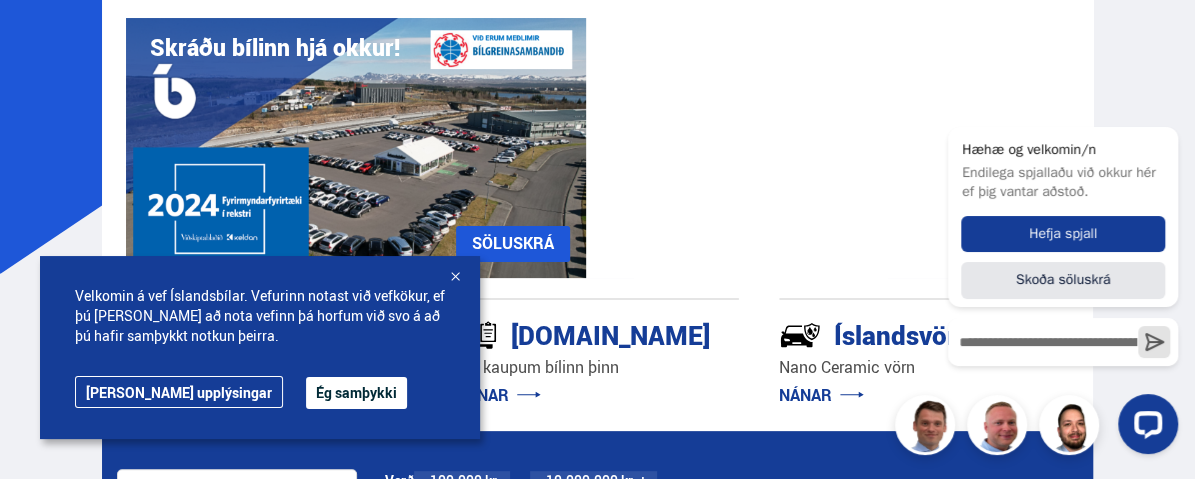 click on "Velkomin á vef Íslandsbílar.
Vefurinn notast við vefkökur, ef þú heldur áfram að nota vefinn þá horfum við svo á að þú hafir samþykkt notkun þeirra.
Frekari upplýsingar
Ég samþykki" at bounding box center [260, 347] 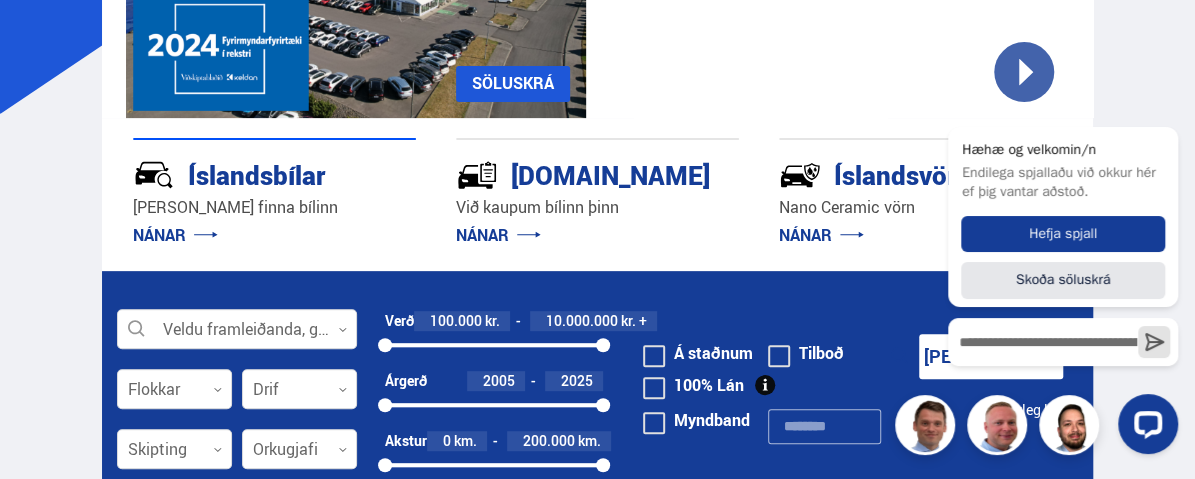scroll, scrollTop: 288, scrollLeft: 0, axis: vertical 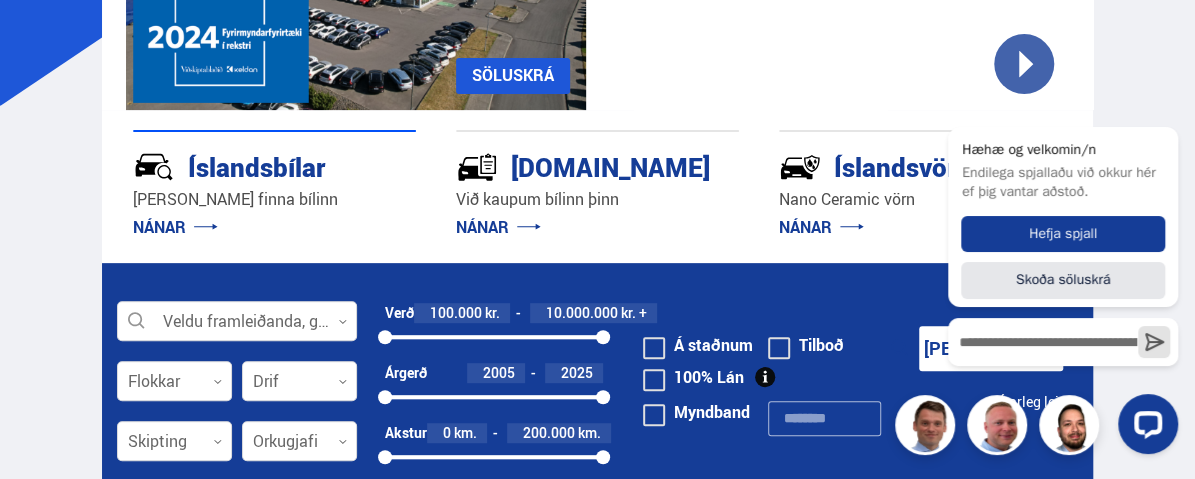 click at bounding box center [1063, 424] 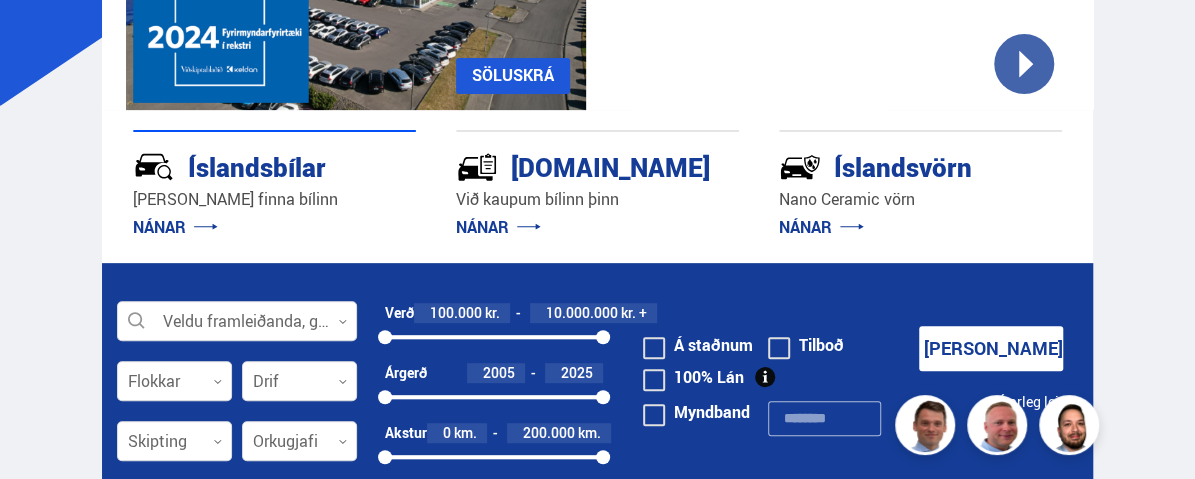 click on "Kaupumbila.is
Við kaupum bílinn þinn
NÁNAR" at bounding box center [597, 165] 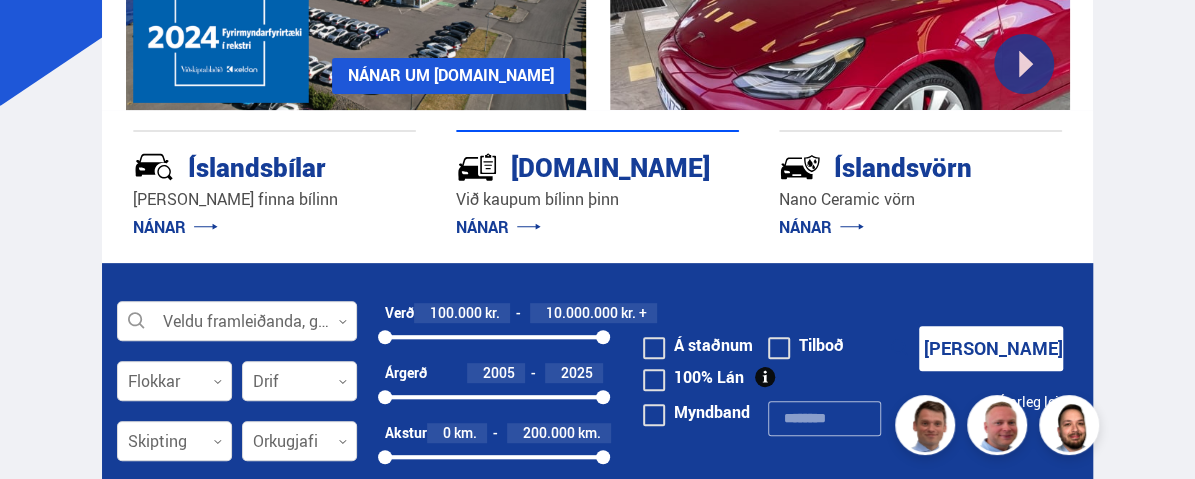 click on "Íslandsbílar
Selja eða finna bílinn
NÁNAR
Kaupumbila.is
Við kaupum bílinn þinn
NÁNAR
Íslandsvörn
Nano Ceramic vörn
NÁNAR" at bounding box center [597, 186] 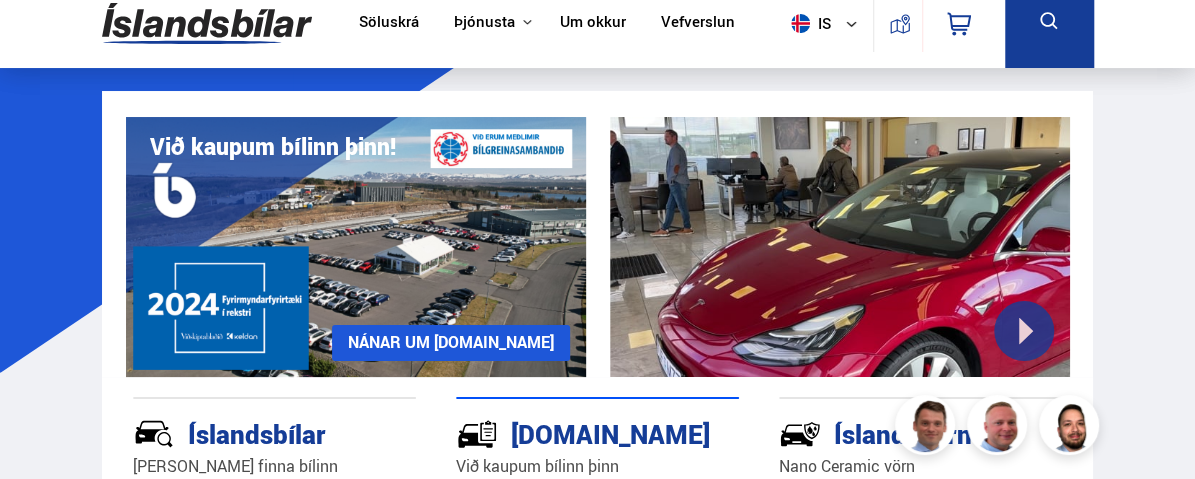 scroll, scrollTop: 0, scrollLeft: 0, axis: both 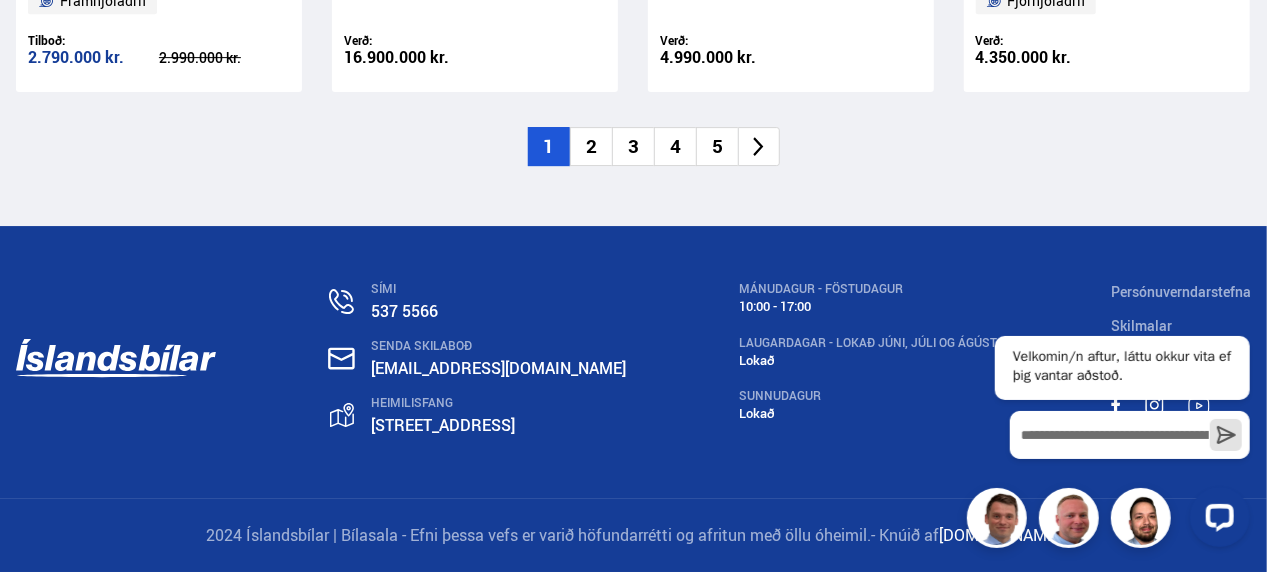 click on "2" at bounding box center [591, 146] 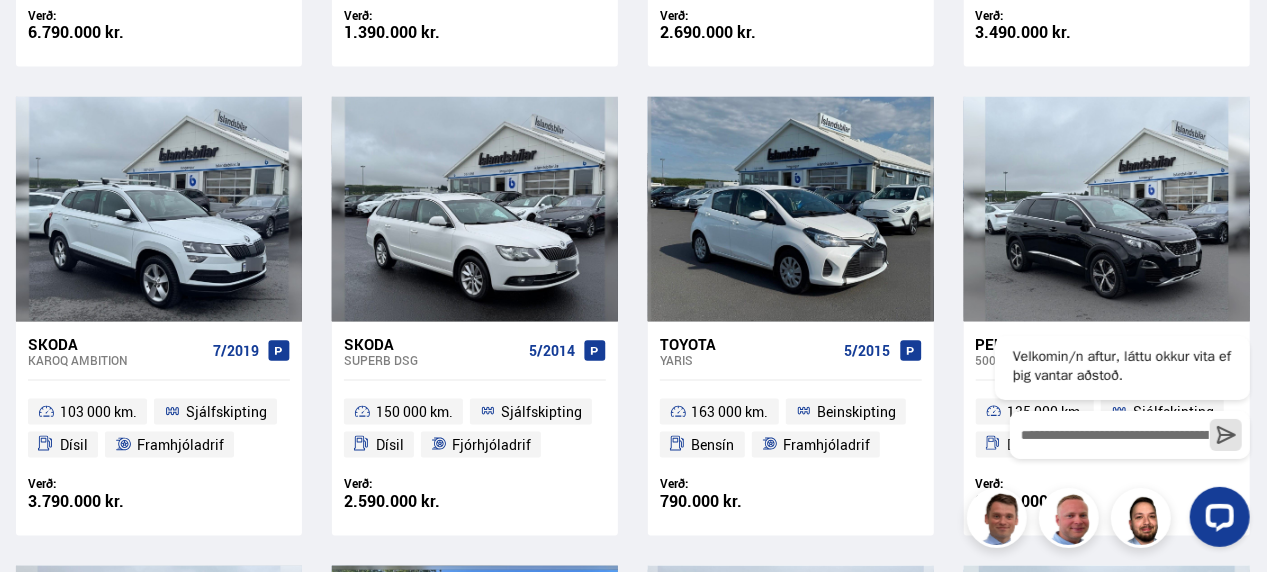scroll, scrollTop: 0, scrollLeft: 0, axis: both 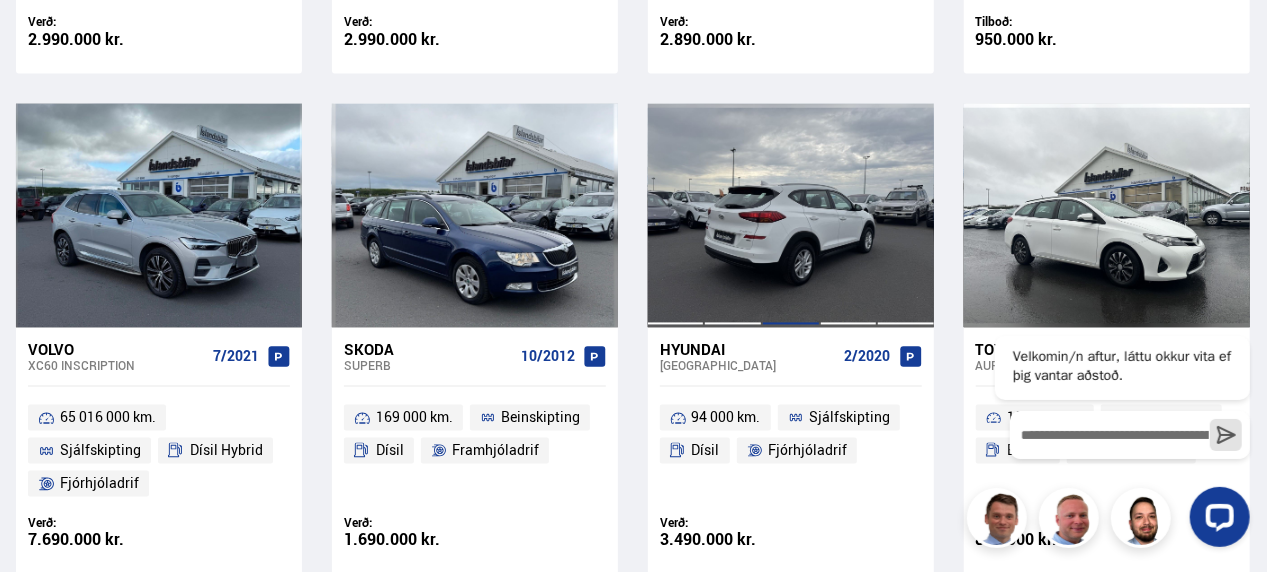 click at bounding box center [791, 216] 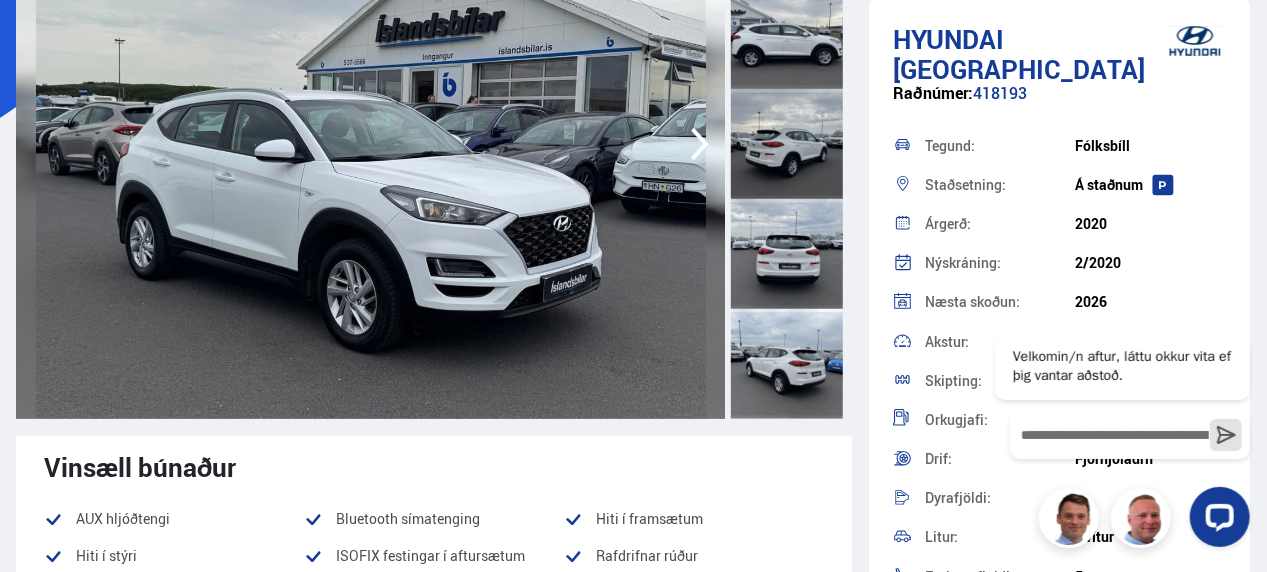 scroll, scrollTop: 280, scrollLeft: 0, axis: vertical 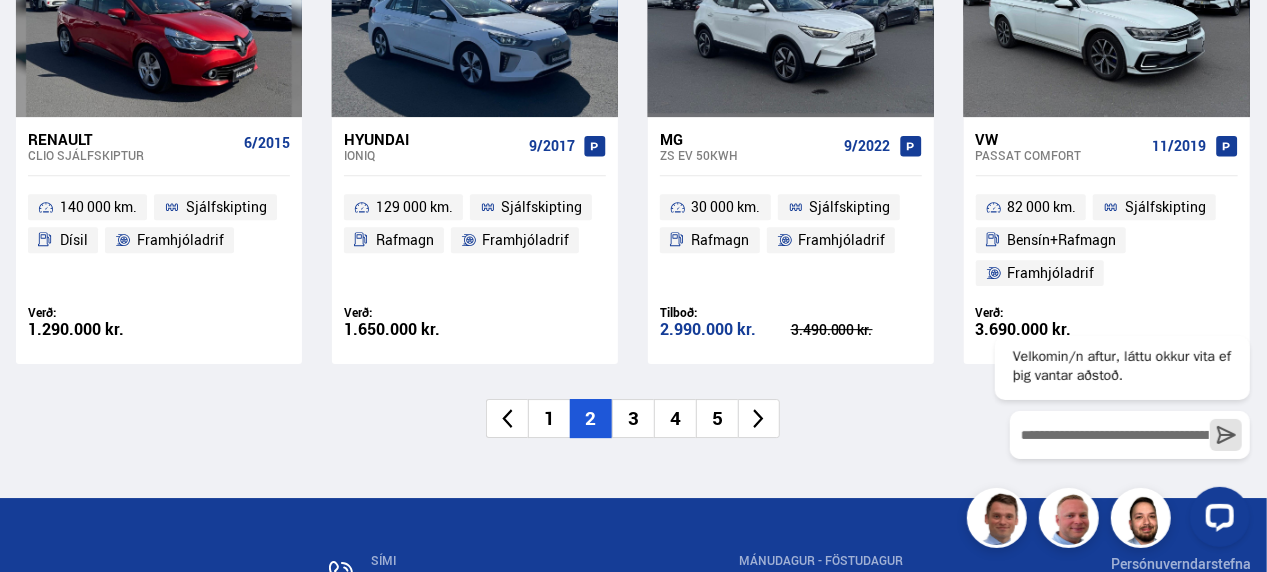 click on "3" at bounding box center (633, 418) 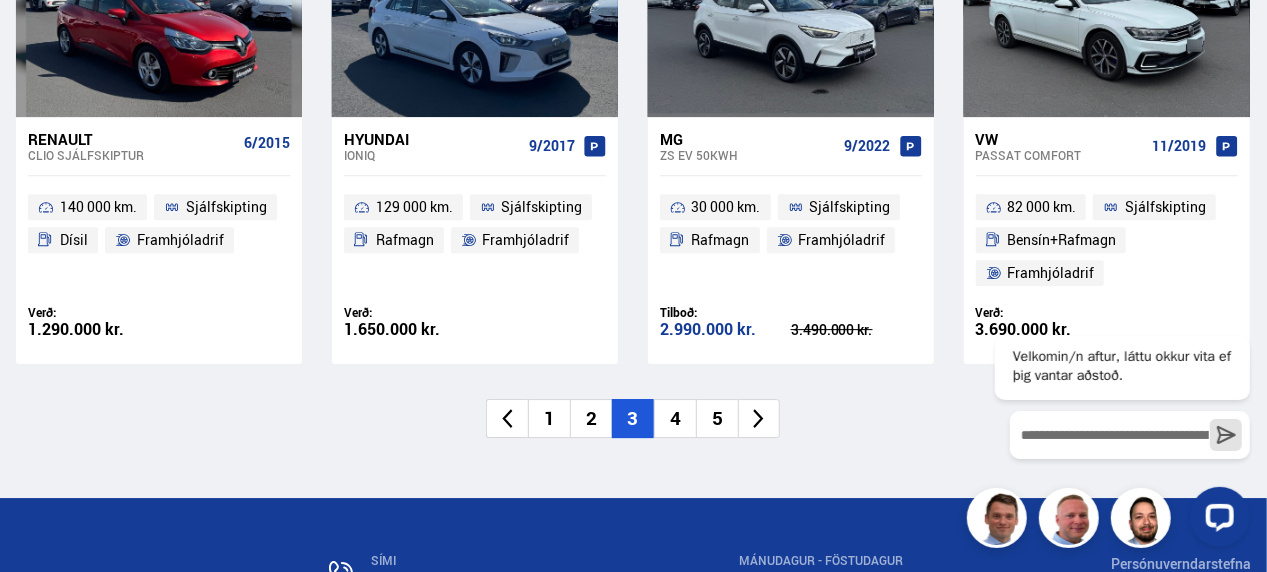 scroll, scrollTop: 2769, scrollLeft: 0, axis: vertical 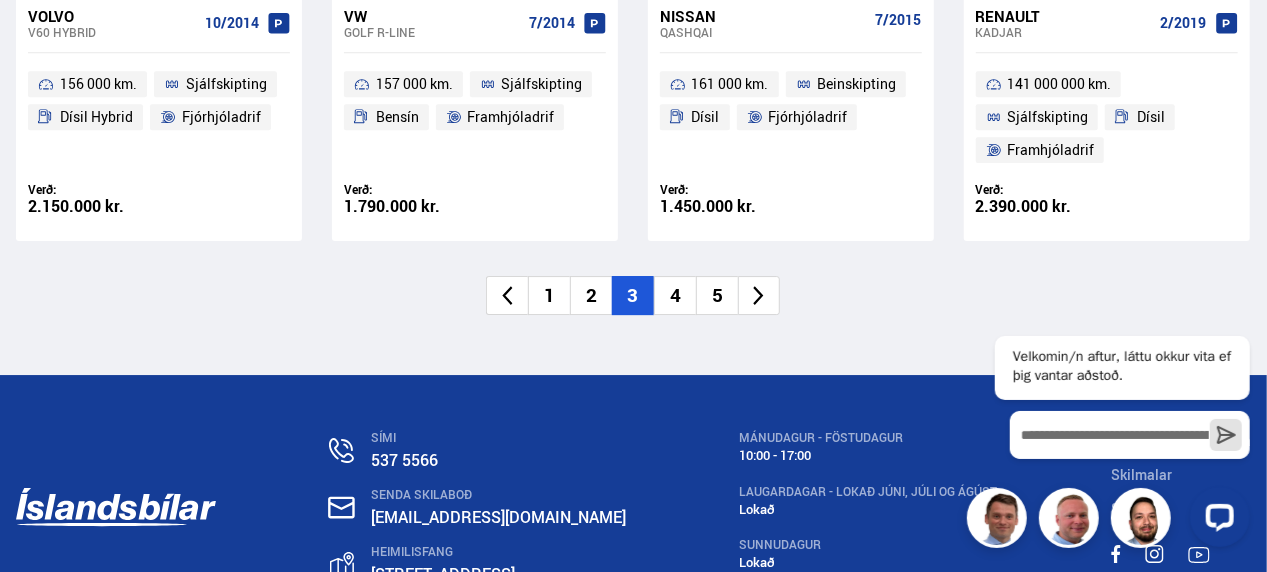 click on "4" at bounding box center (675, 295) 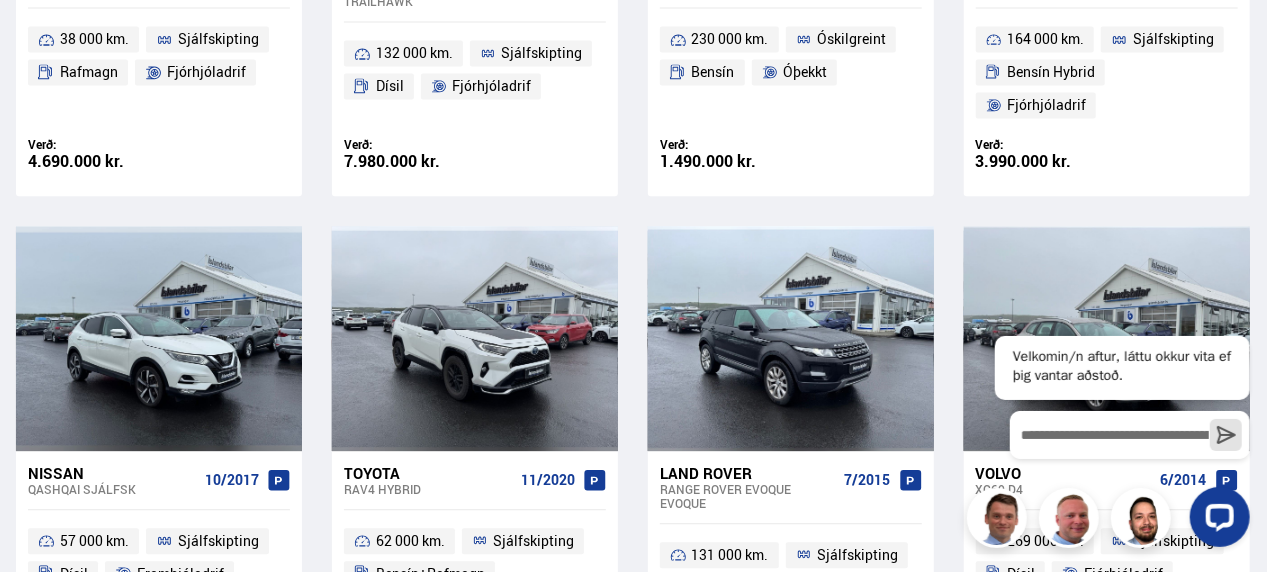 scroll, scrollTop: 1330, scrollLeft: 0, axis: vertical 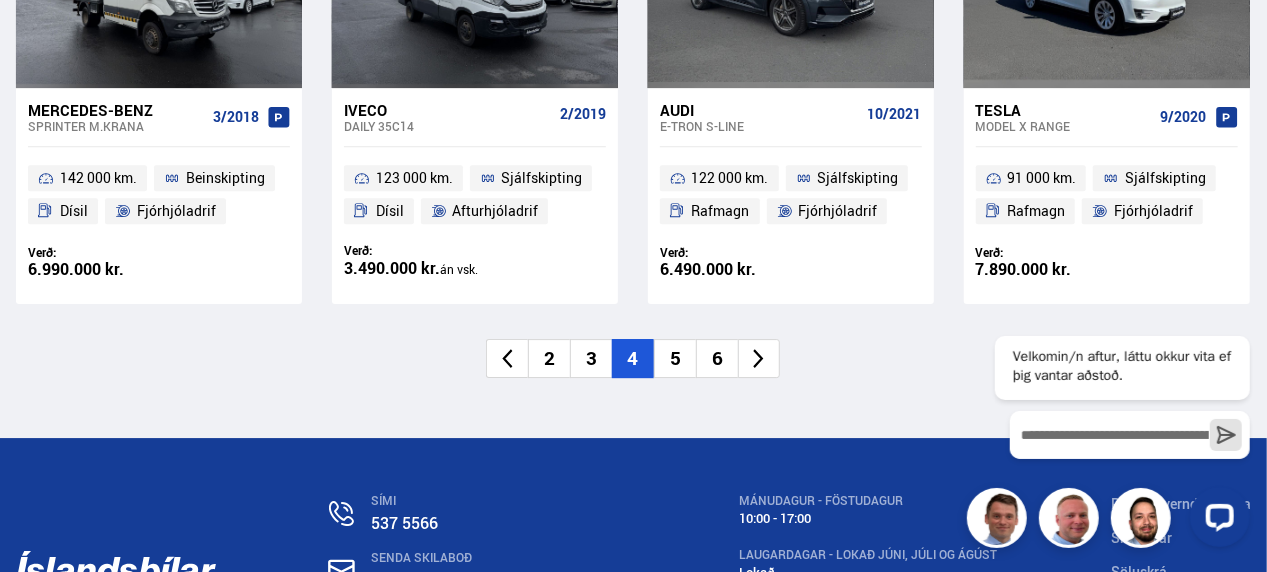 click on "5" at bounding box center (675, 358) 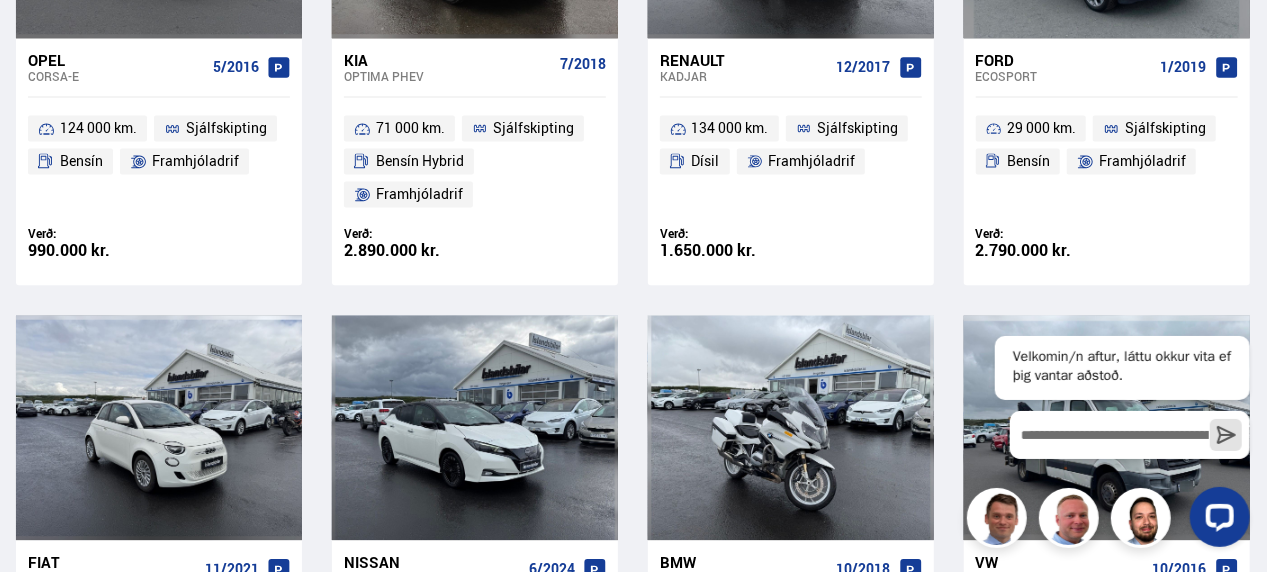 scroll, scrollTop: 1526, scrollLeft: 0, axis: vertical 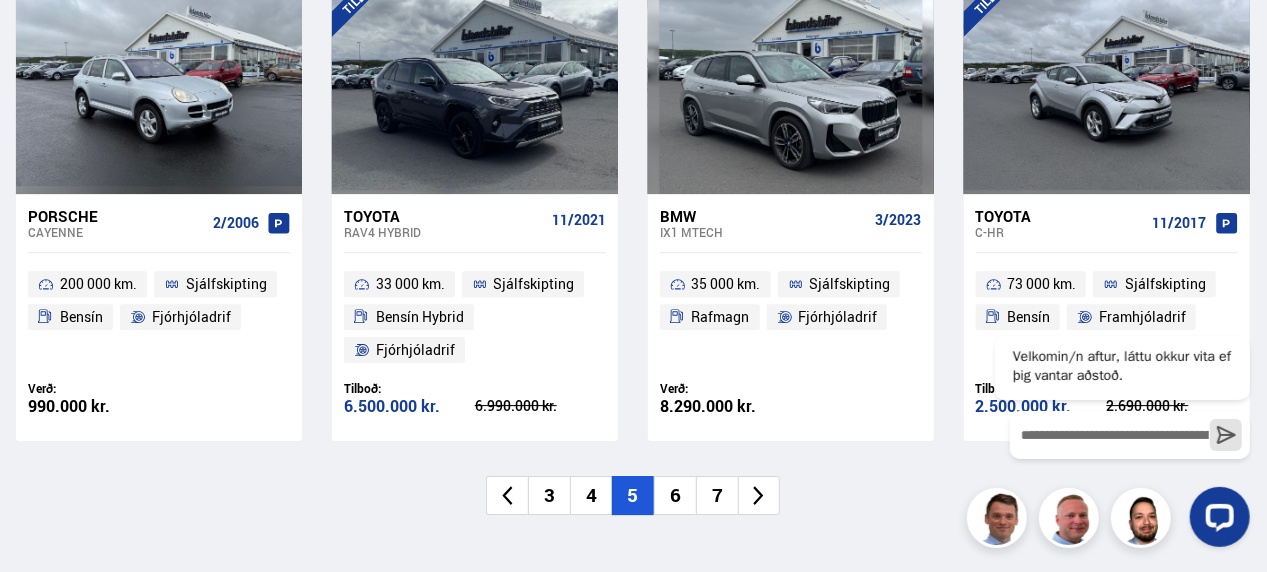 click on "6" at bounding box center (675, 495) 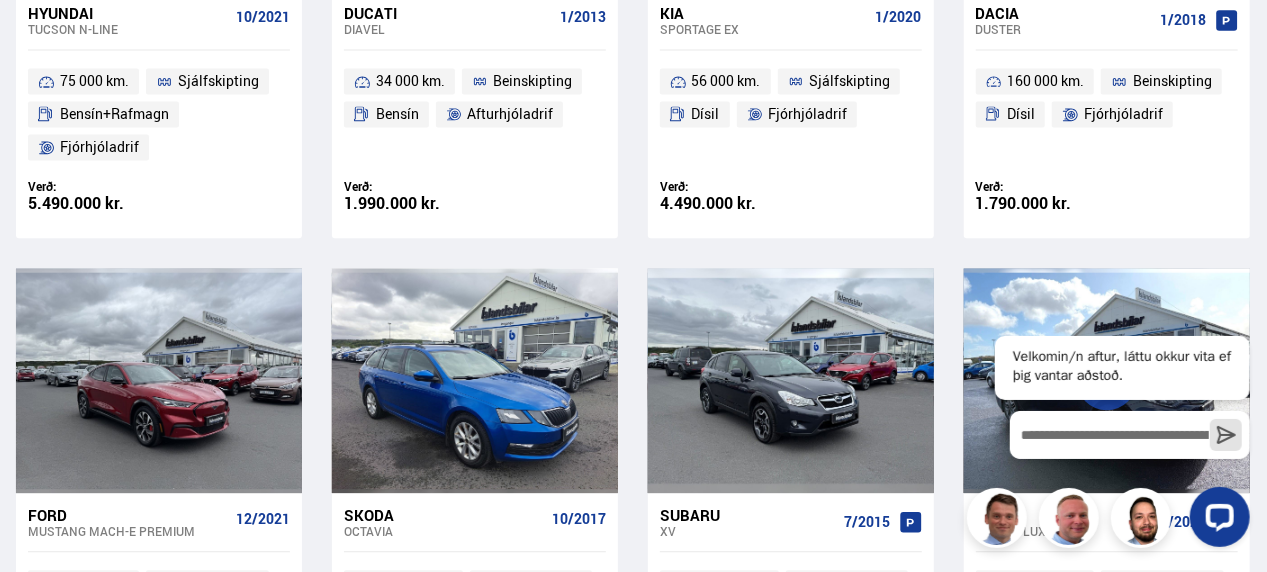 scroll, scrollTop: 1382, scrollLeft: 0, axis: vertical 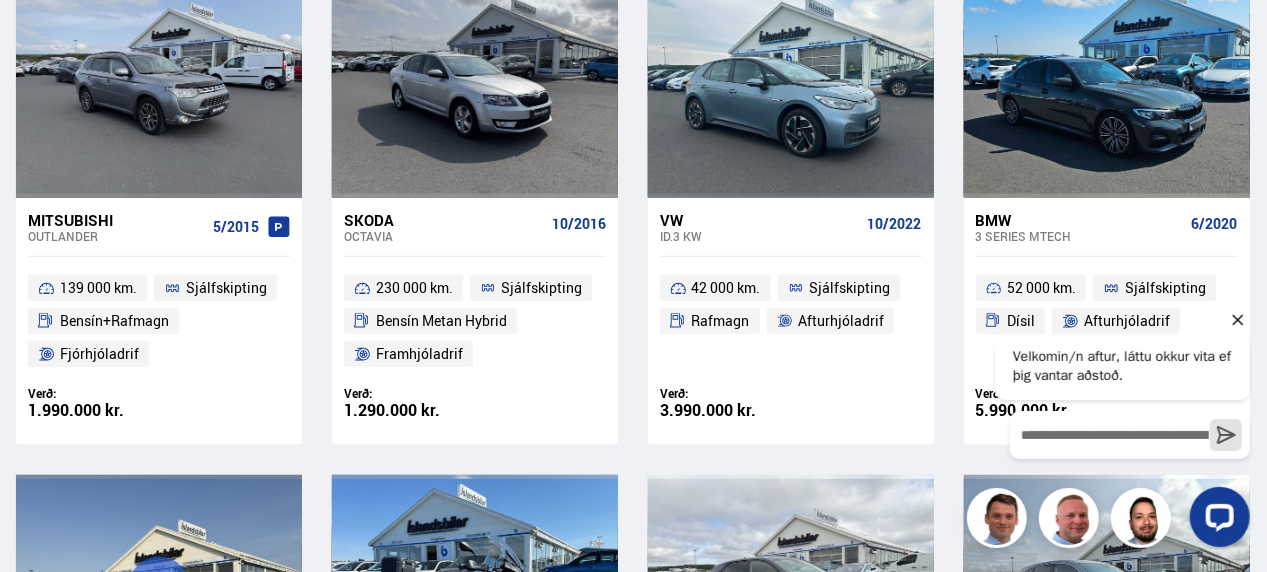 click on "Velkomin/n aftur, láttu okkur vita ef þig vantar aðstoð." at bounding box center [1121, 367] 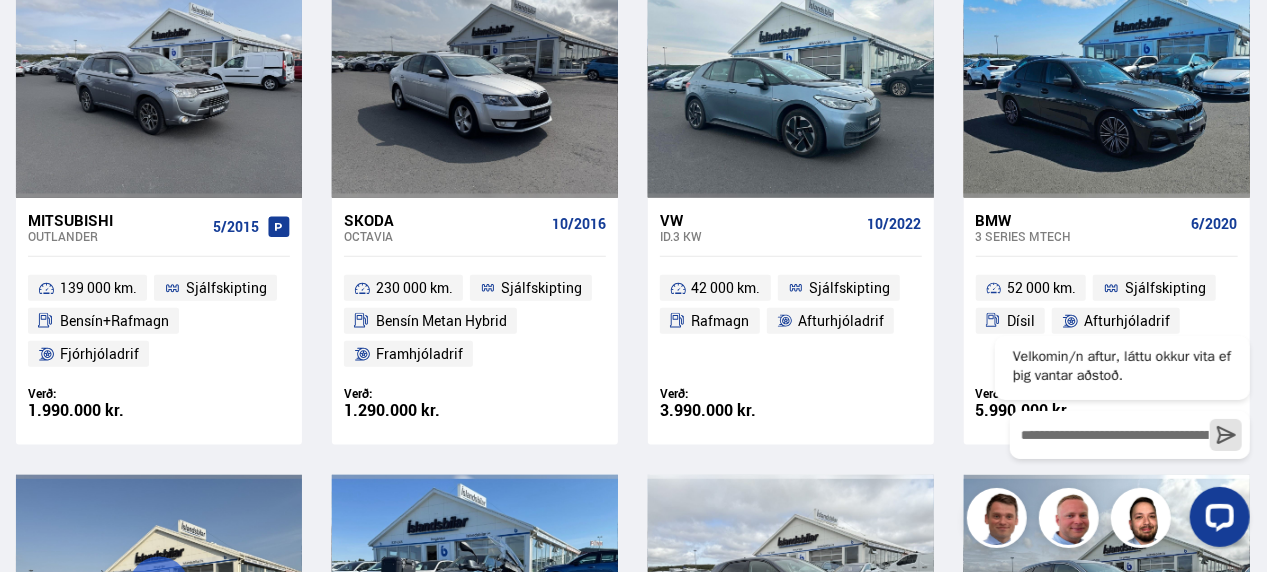 type 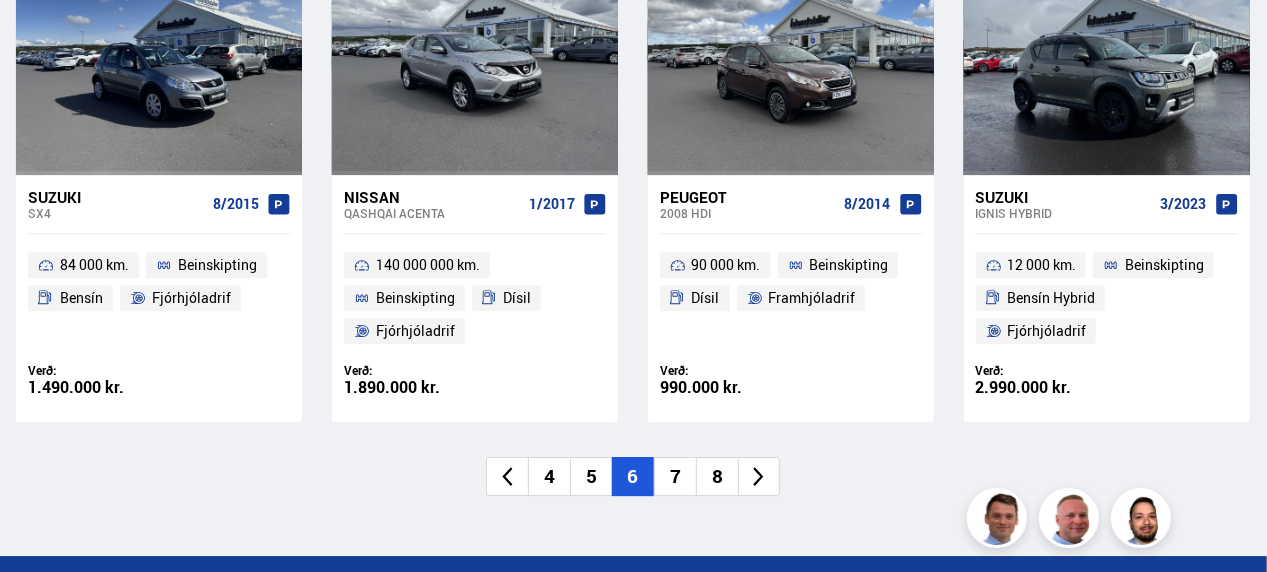 scroll, scrollTop: 3000, scrollLeft: 0, axis: vertical 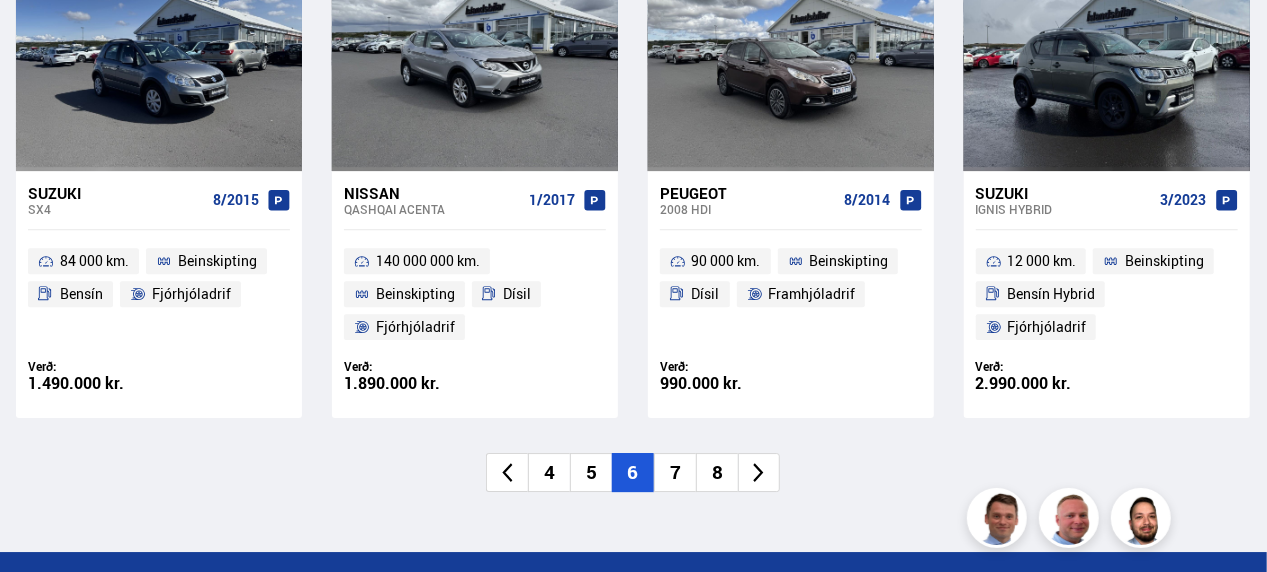 click on "7" at bounding box center [675, 472] 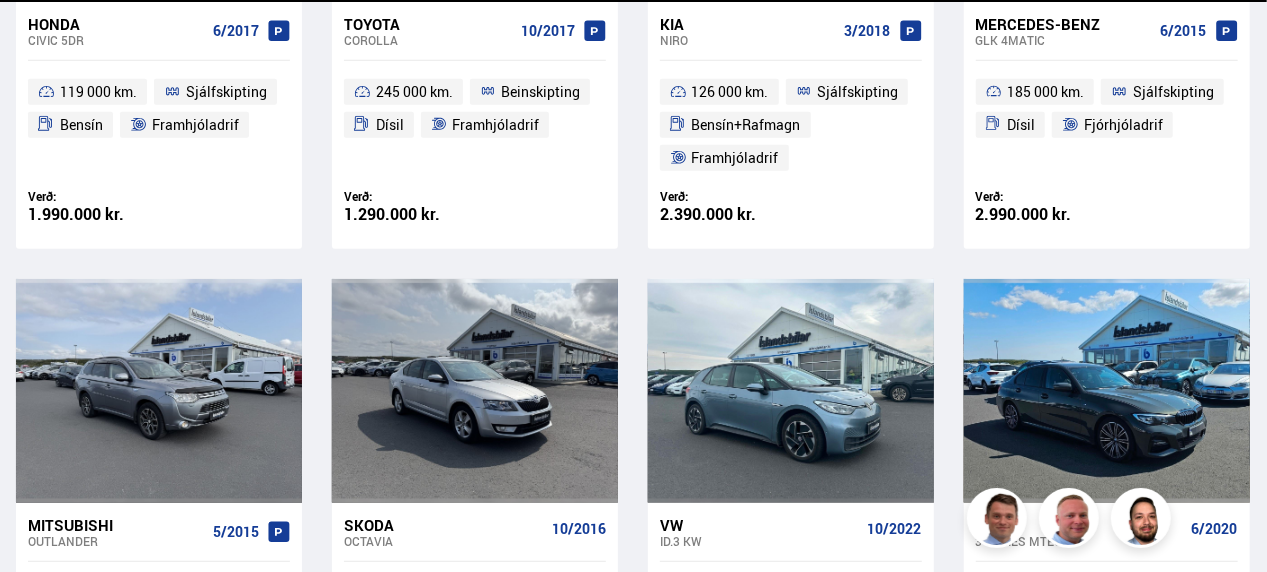 scroll, scrollTop: 0, scrollLeft: 0, axis: both 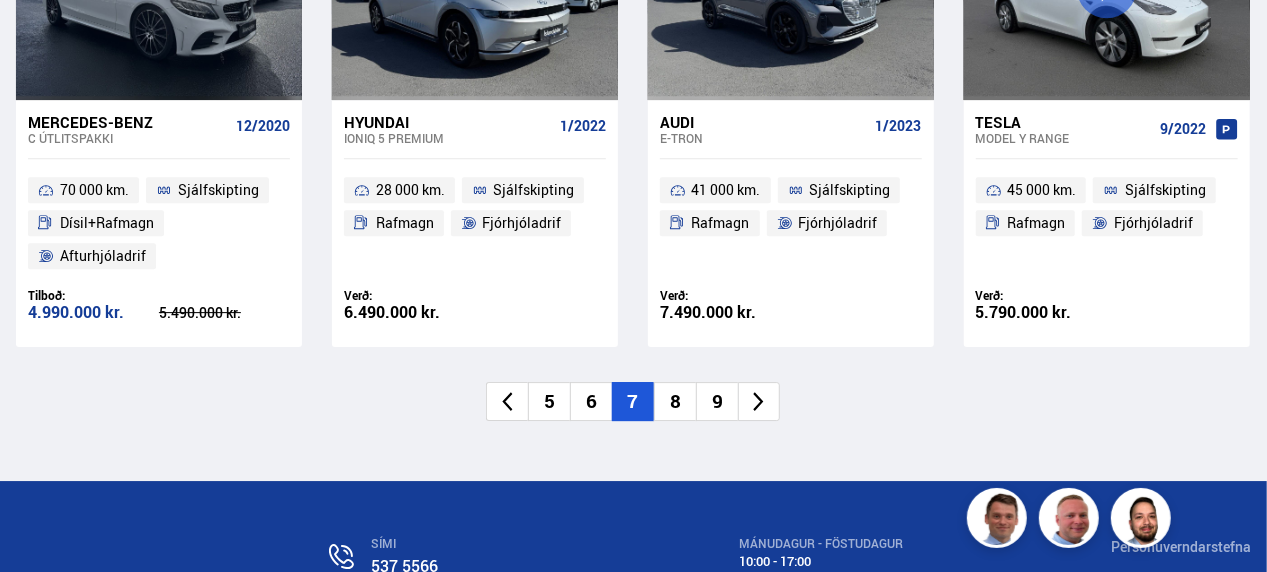 click on "8" at bounding box center [675, 401] 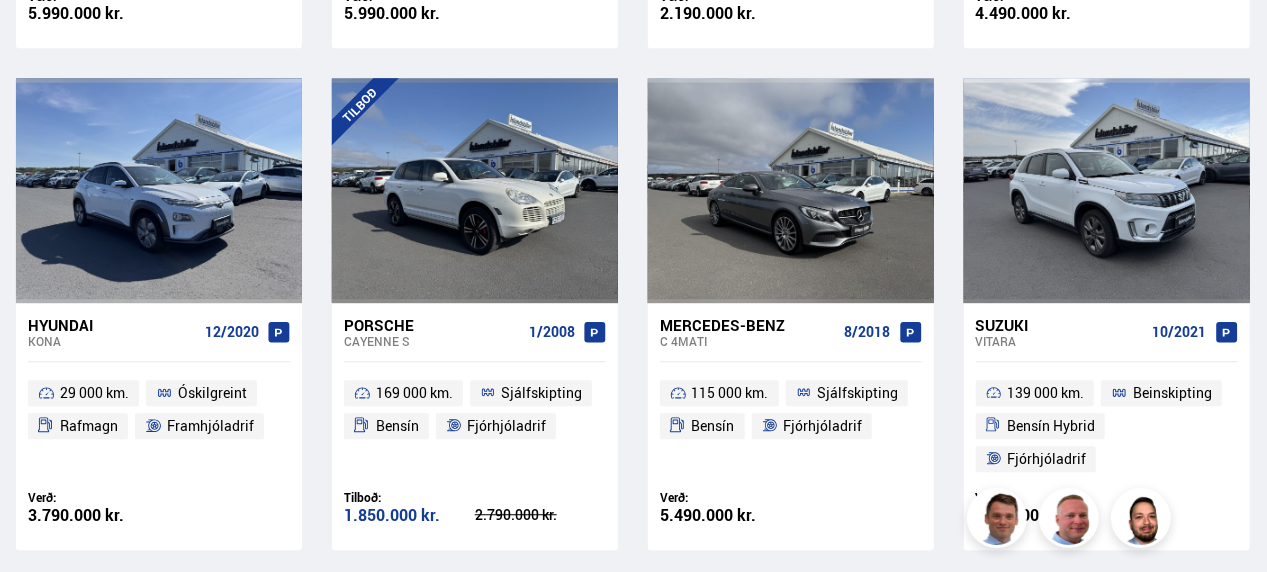 scroll, scrollTop: 1519, scrollLeft: 0, axis: vertical 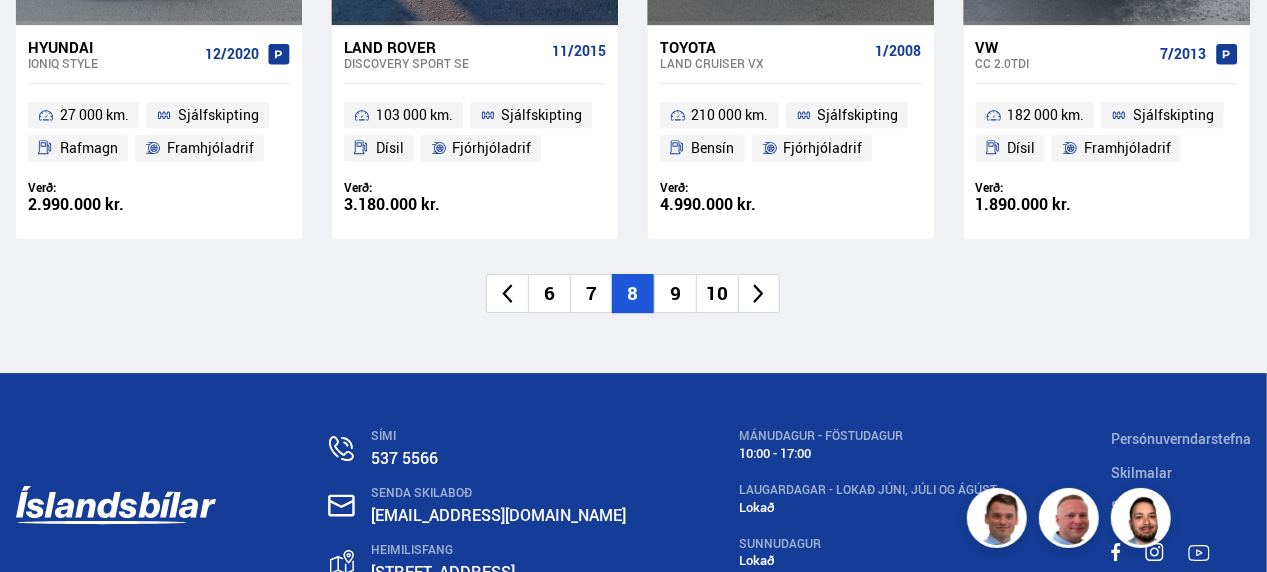 click on "9" at bounding box center (675, 293) 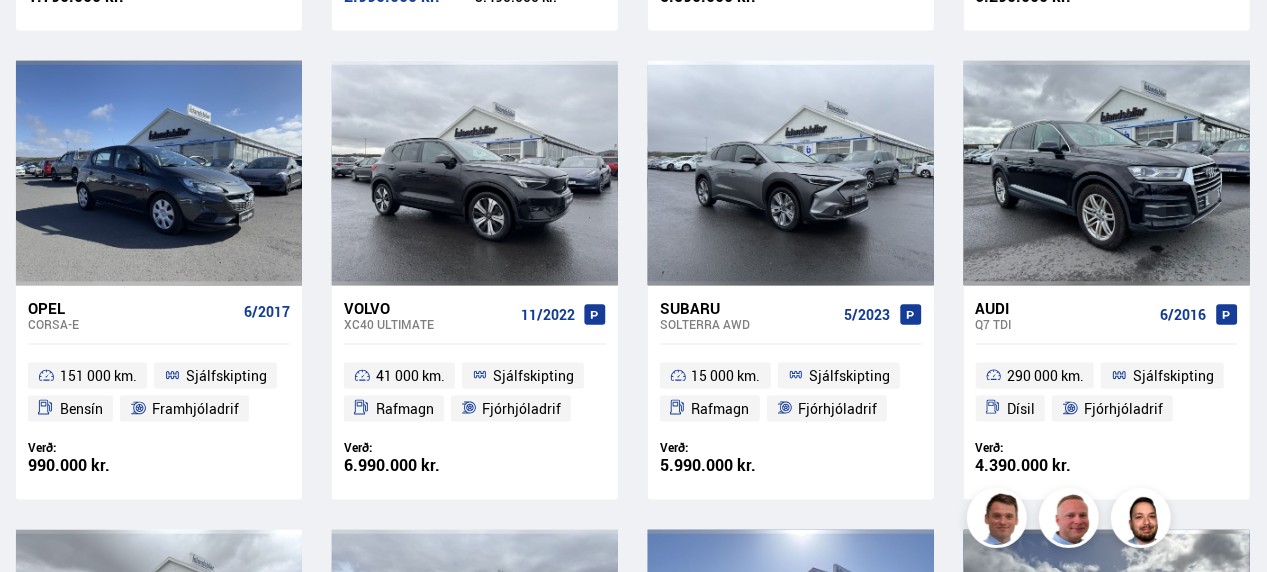 scroll, scrollTop: 0, scrollLeft: 0, axis: both 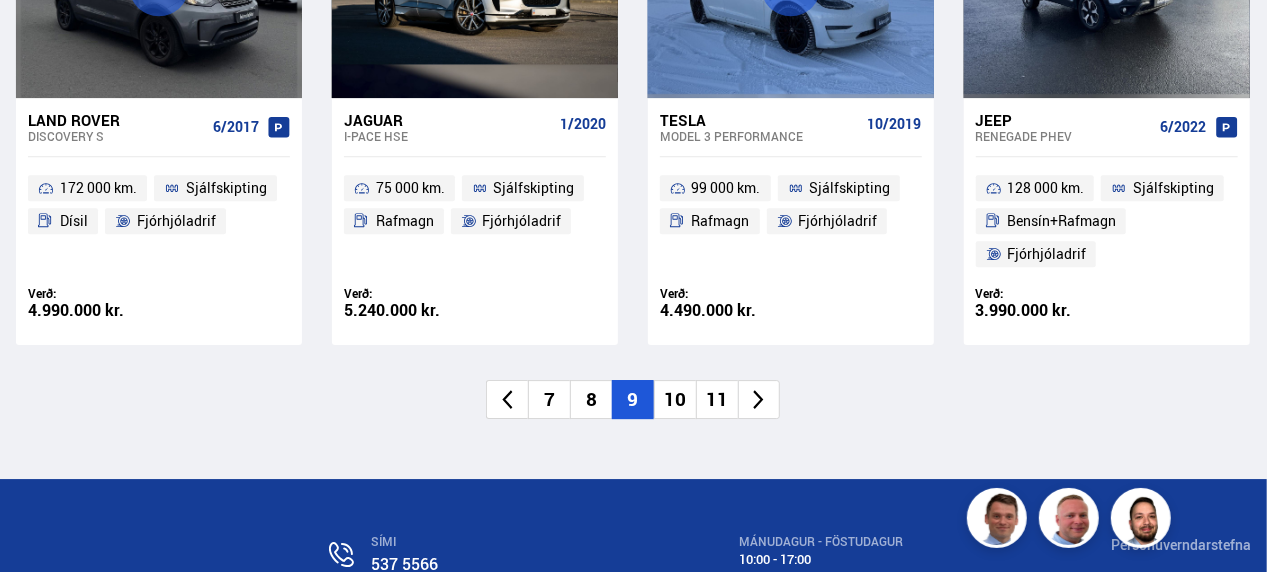 click on "10" at bounding box center [675, 399] 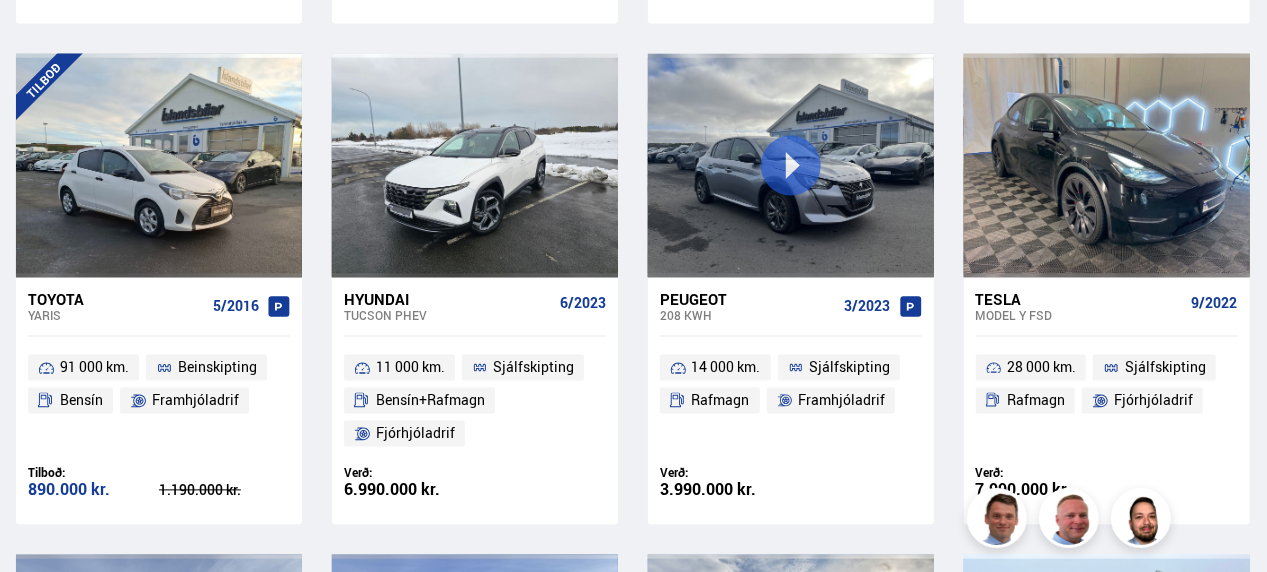 scroll, scrollTop: 1033, scrollLeft: 0, axis: vertical 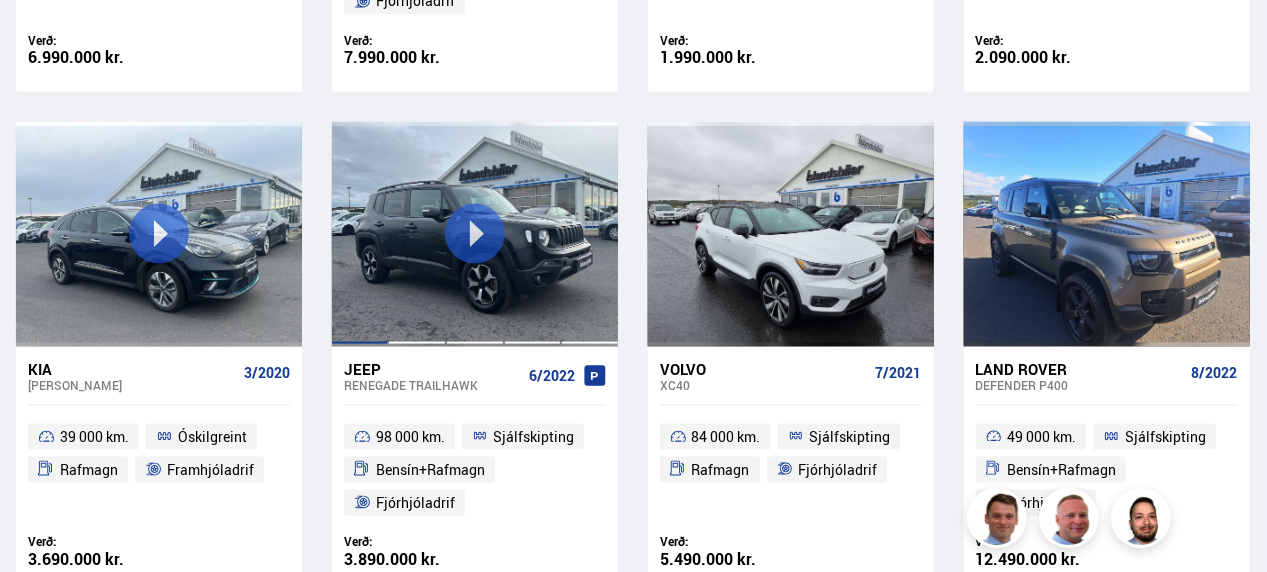 click at bounding box center [475, 234] 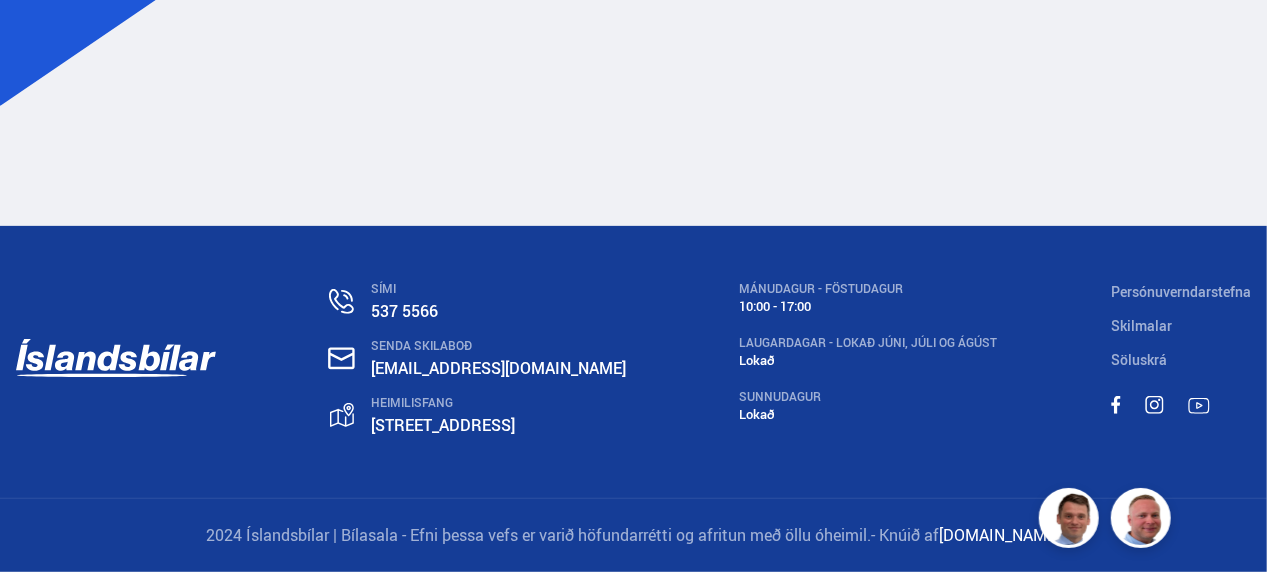 scroll, scrollTop: 22, scrollLeft: 0, axis: vertical 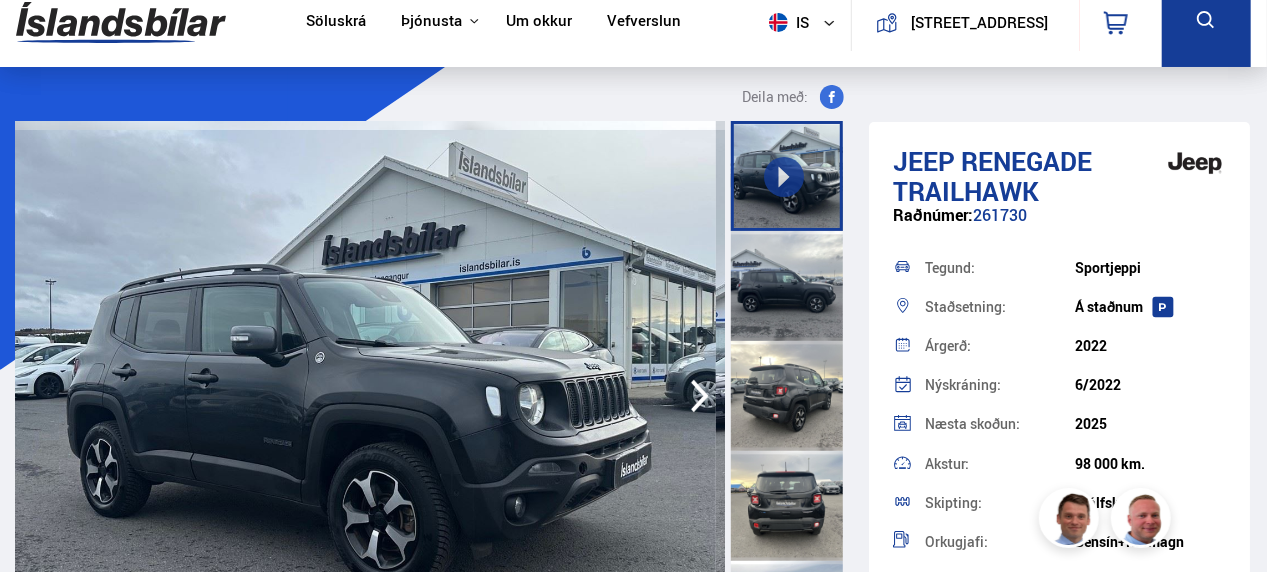click at bounding box center [361, 396] 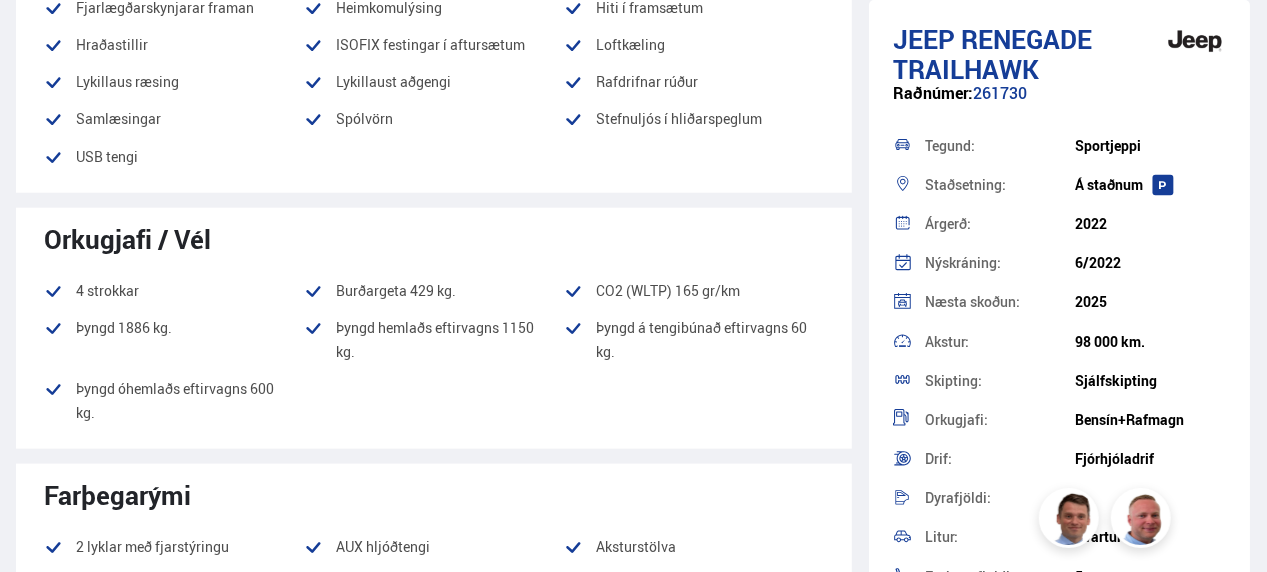scroll, scrollTop: 862, scrollLeft: 0, axis: vertical 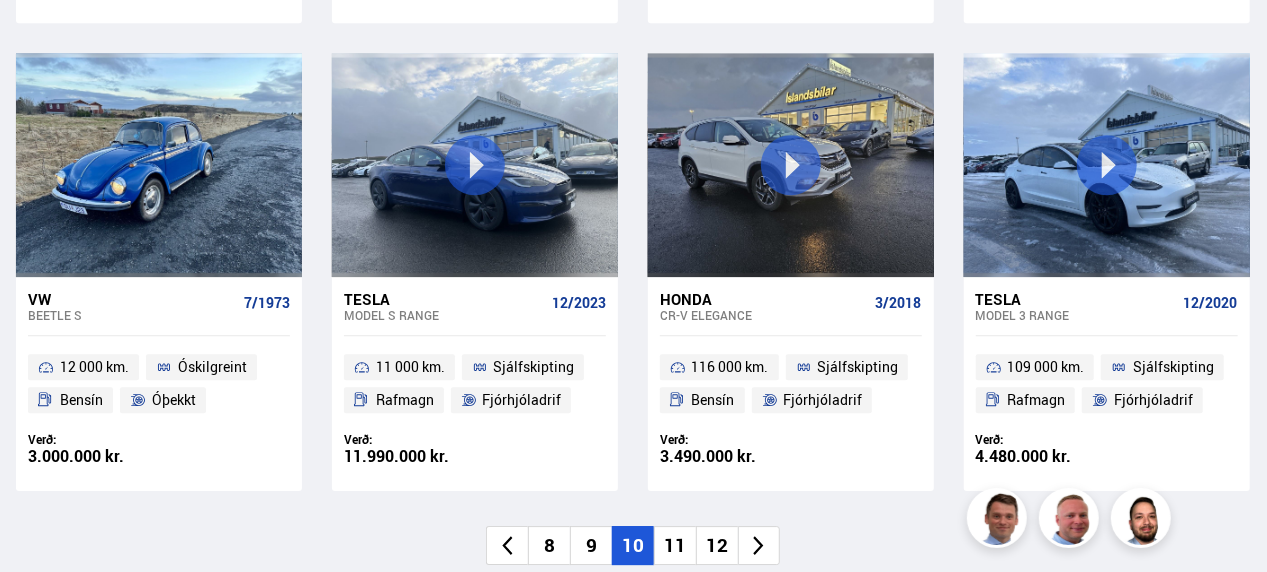click on "11" at bounding box center (675, 545) 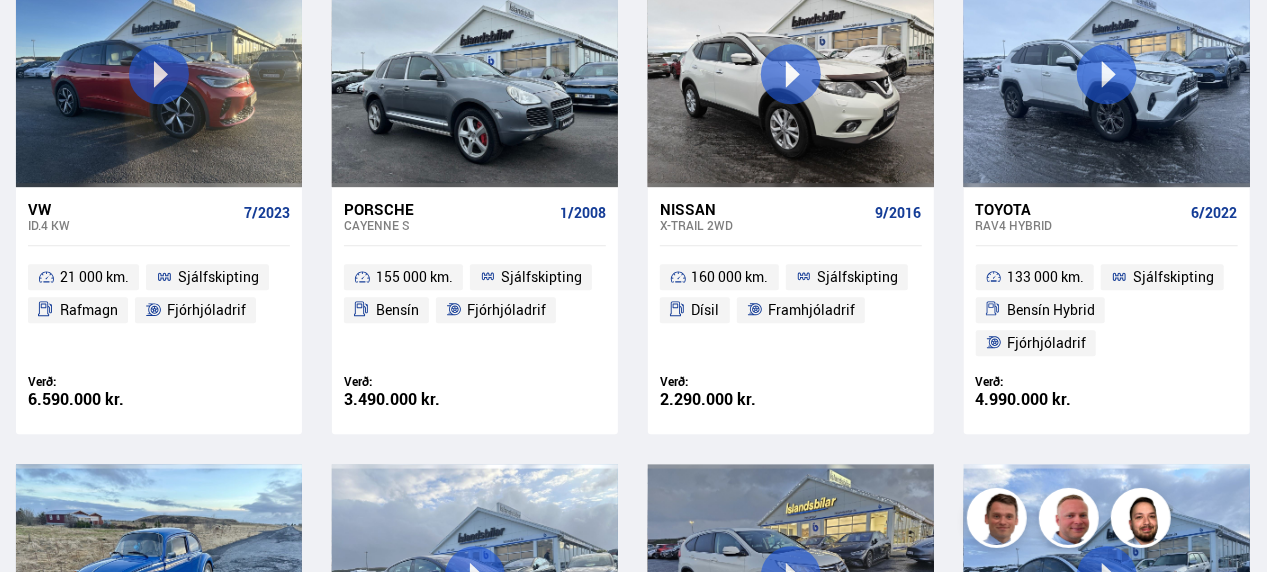 scroll, scrollTop: 2124, scrollLeft: 0, axis: vertical 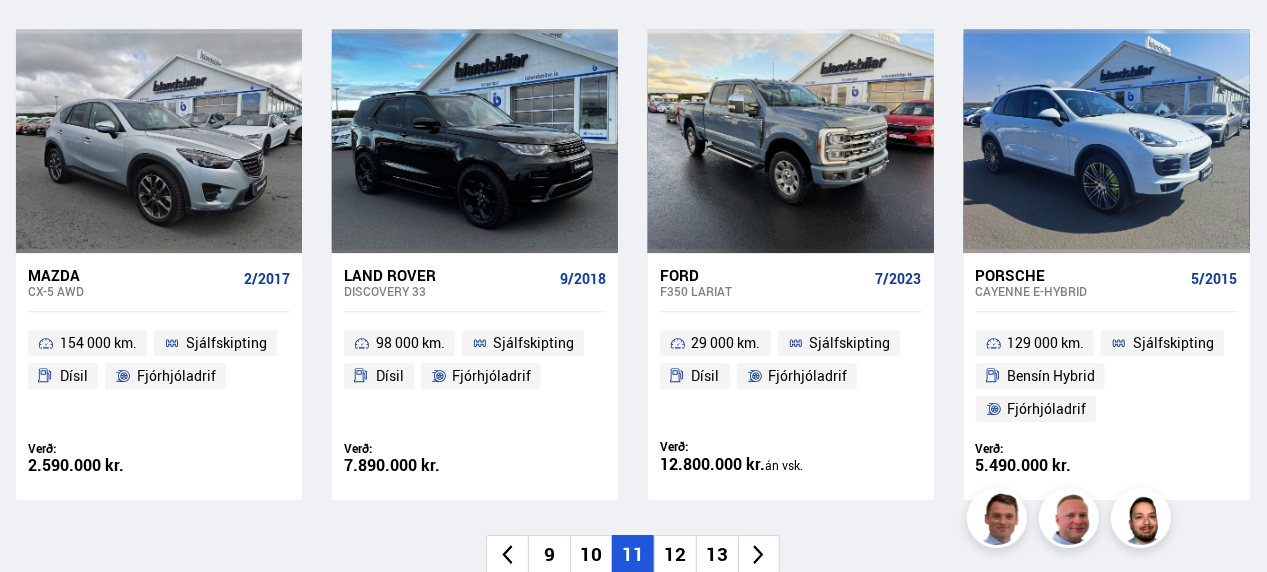 click on "12" at bounding box center [675, 554] 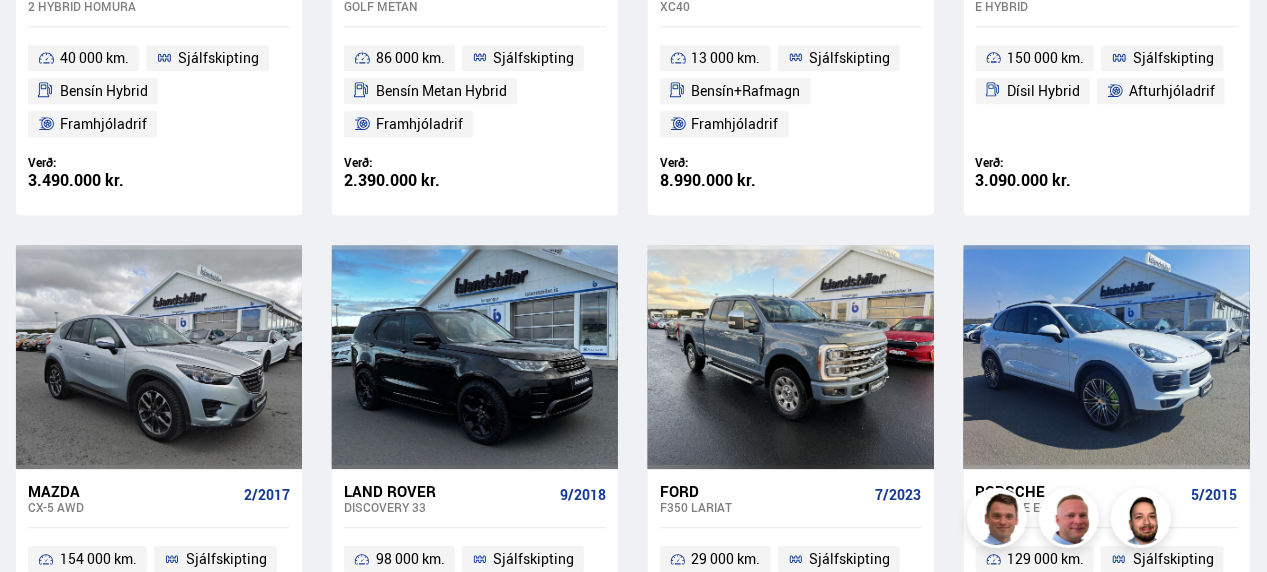 scroll, scrollTop: 1340, scrollLeft: 0, axis: vertical 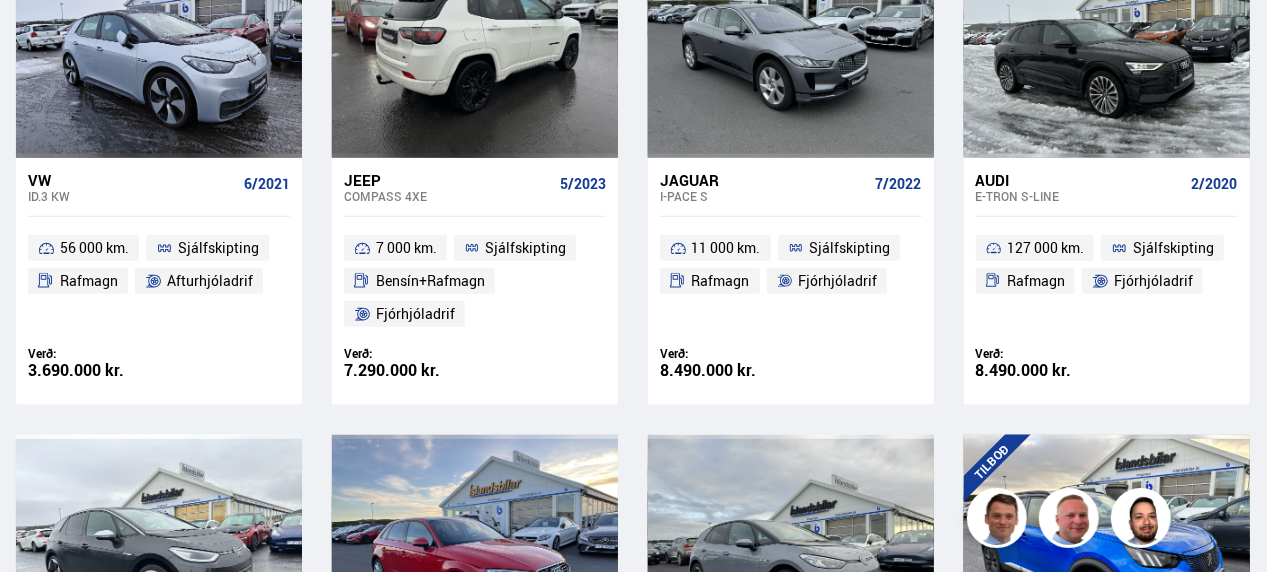 click on "Verð:
8.490.000 kr.
Ásett verð/Skiptiverð
8.490.000 kr." at bounding box center (791, 363) 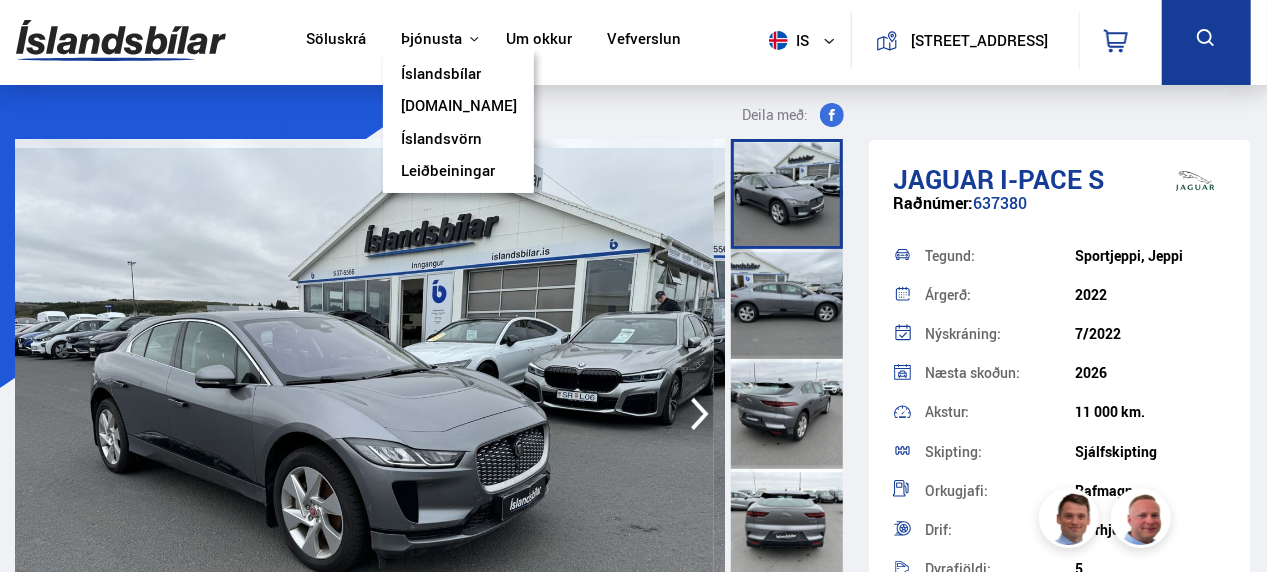 scroll, scrollTop: 0, scrollLeft: 0, axis: both 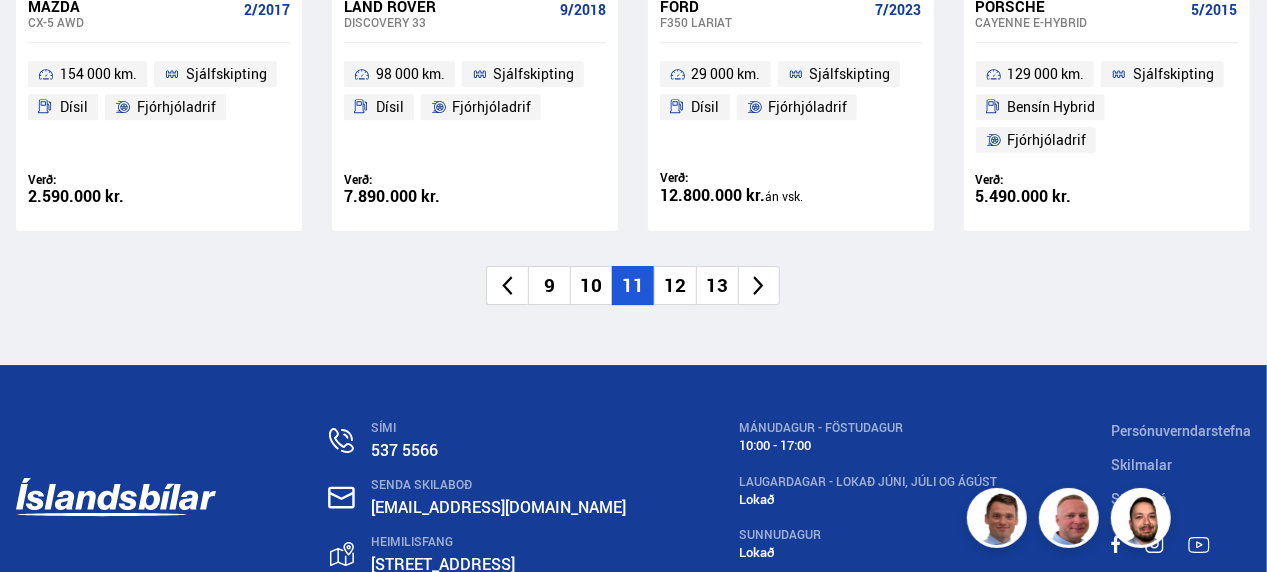click on "12" at bounding box center (675, 285) 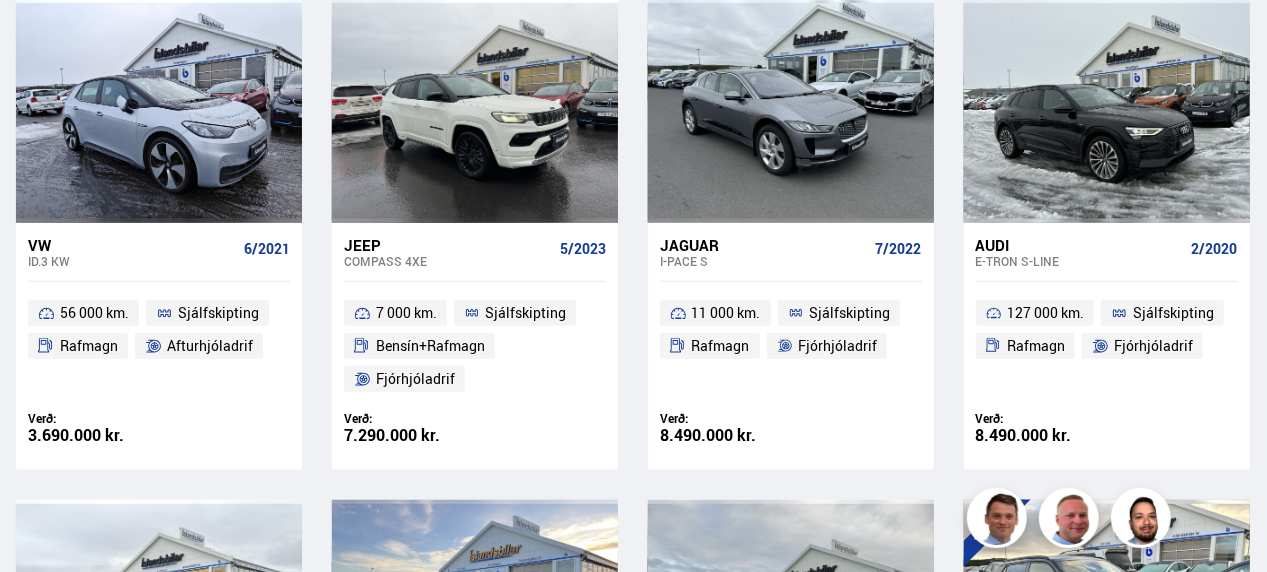 scroll, scrollTop: 977, scrollLeft: 0, axis: vertical 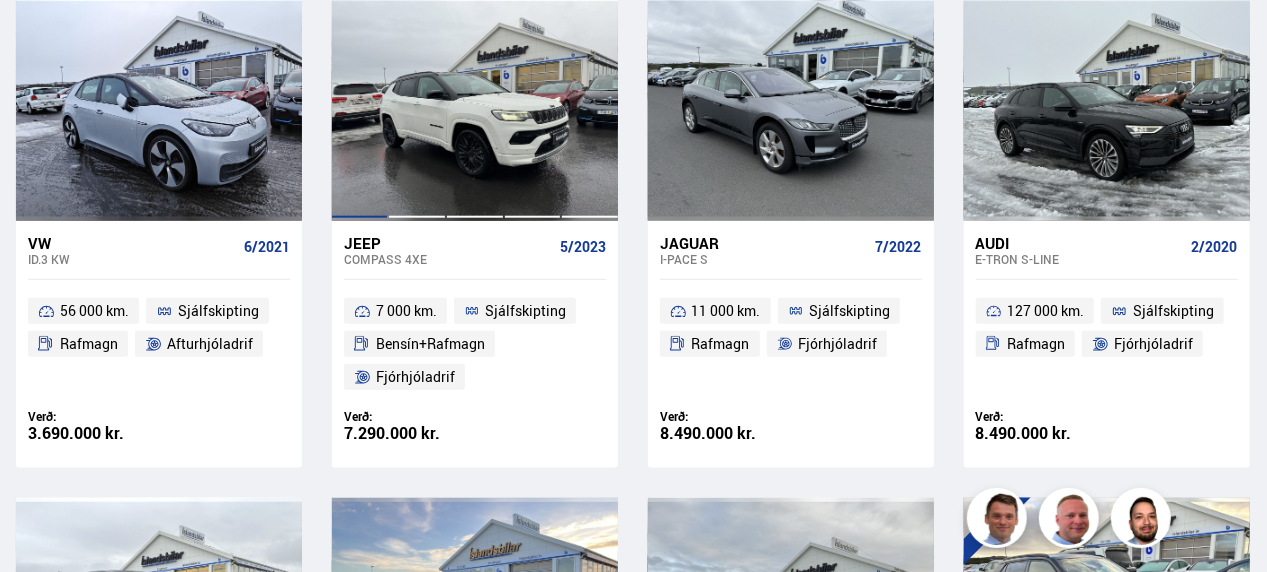 click at bounding box center [475, 109] 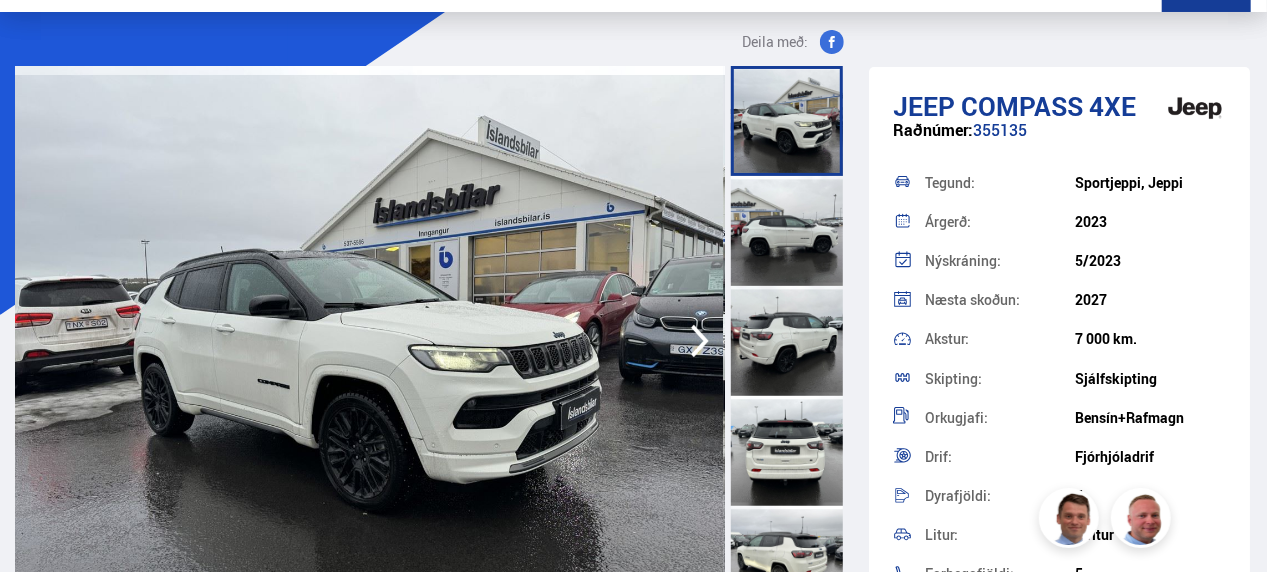 scroll, scrollTop: 0, scrollLeft: 0, axis: both 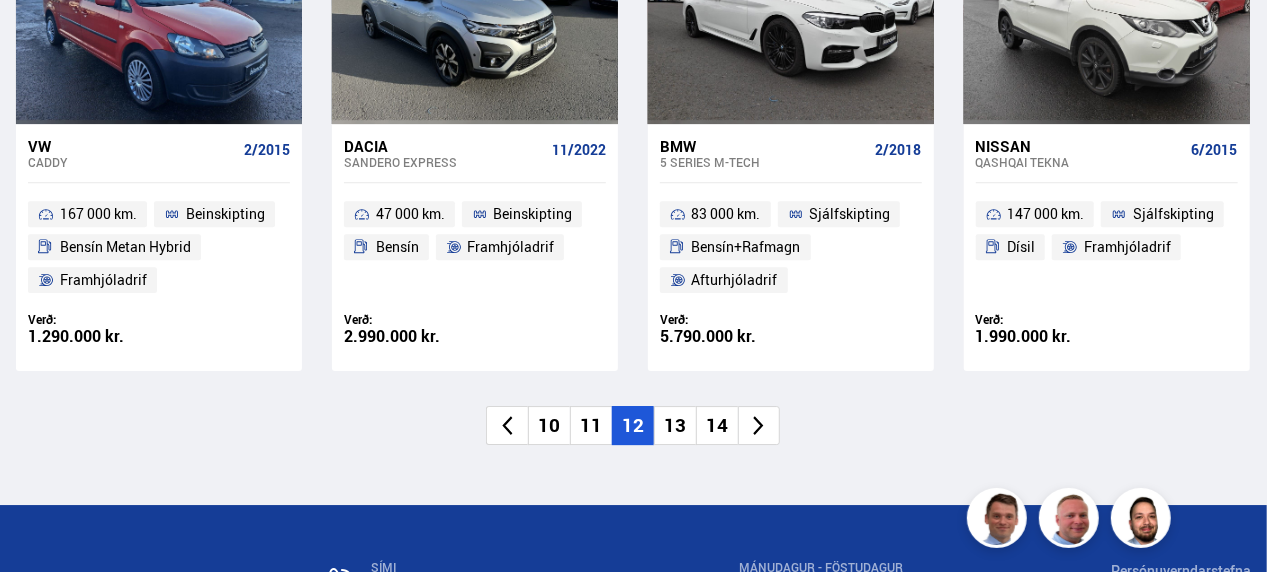 click on "13" at bounding box center (675, 425) 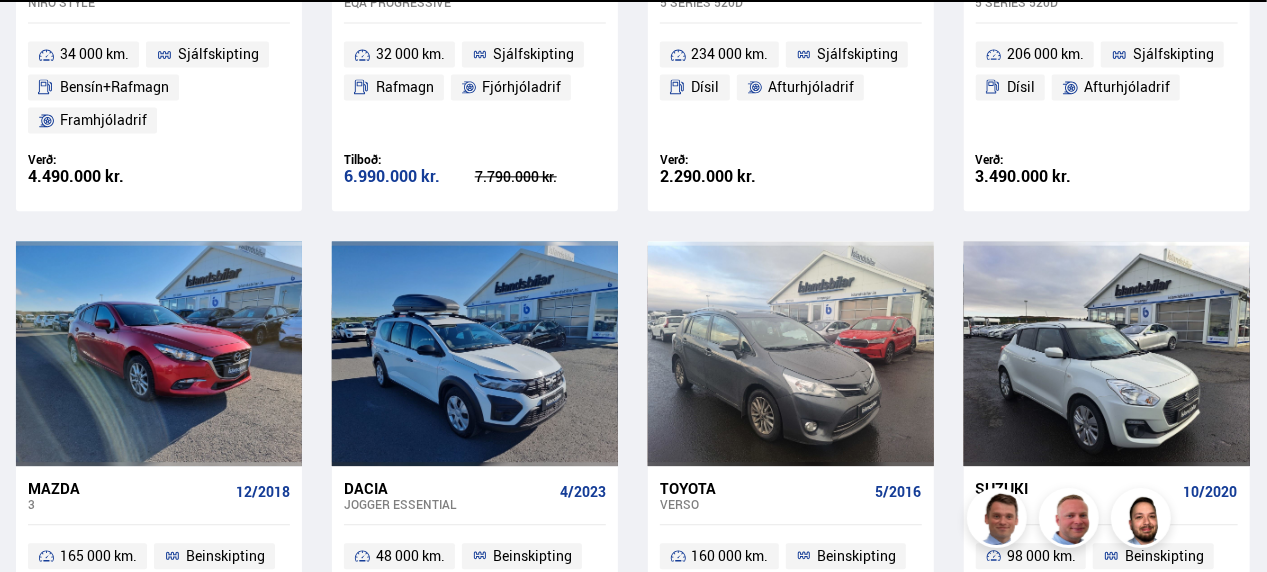 scroll, scrollTop: 1398, scrollLeft: 0, axis: vertical 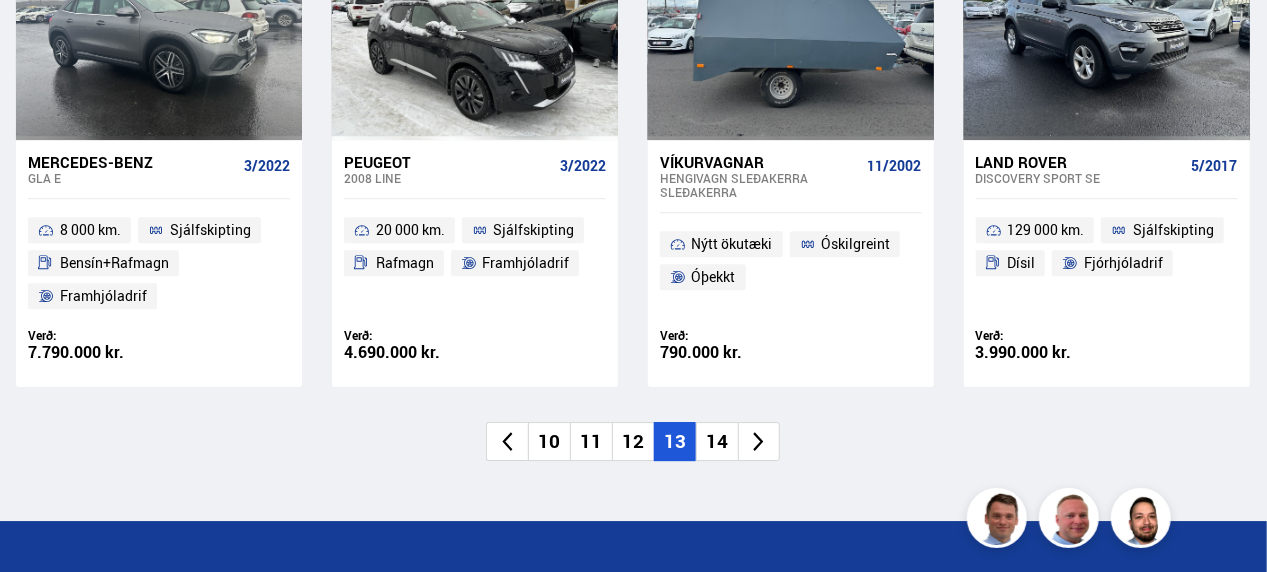 click on "14" at bounding box center (717, 441) 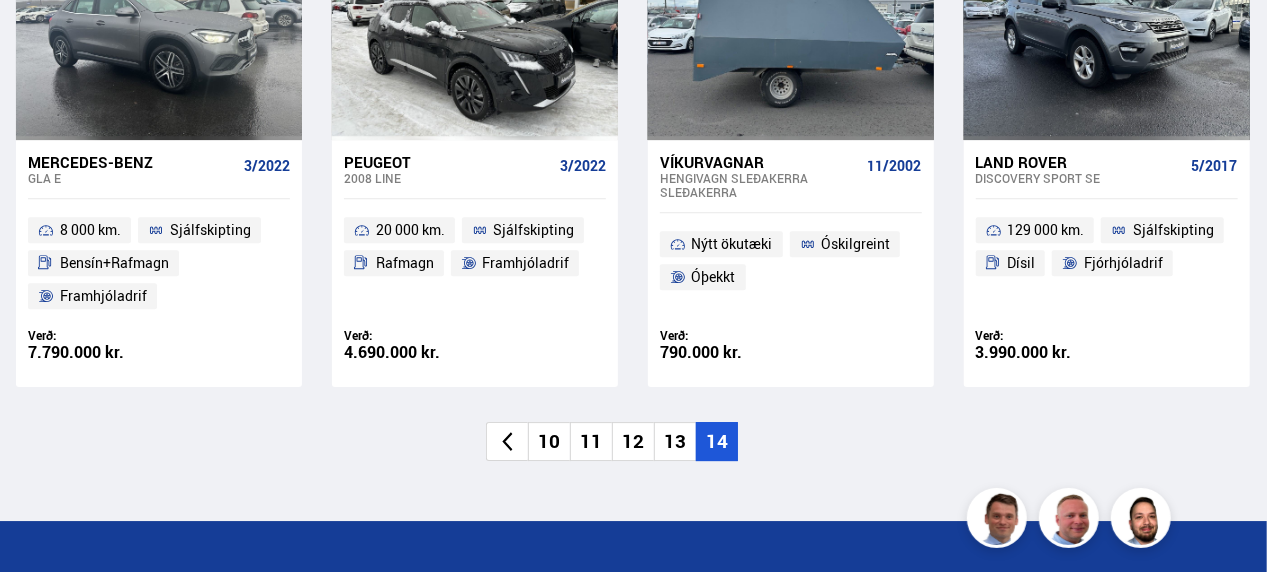 scroll, scrollTop: 2877, scrollLeft: 0, axis: vertical 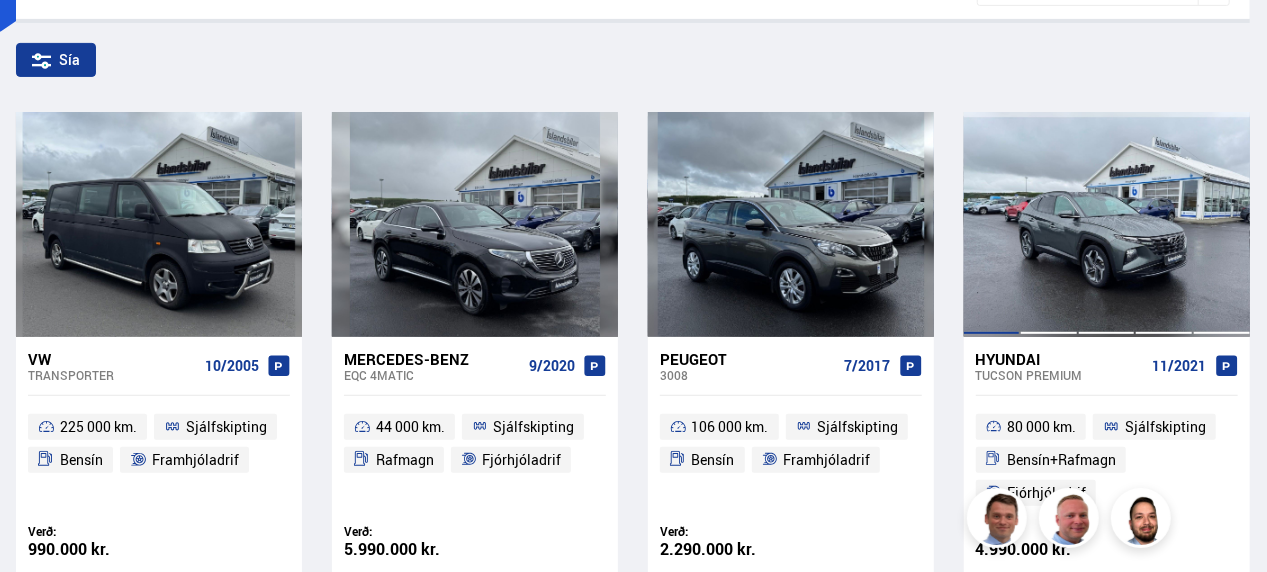 click at bounding box center (1107, 224) 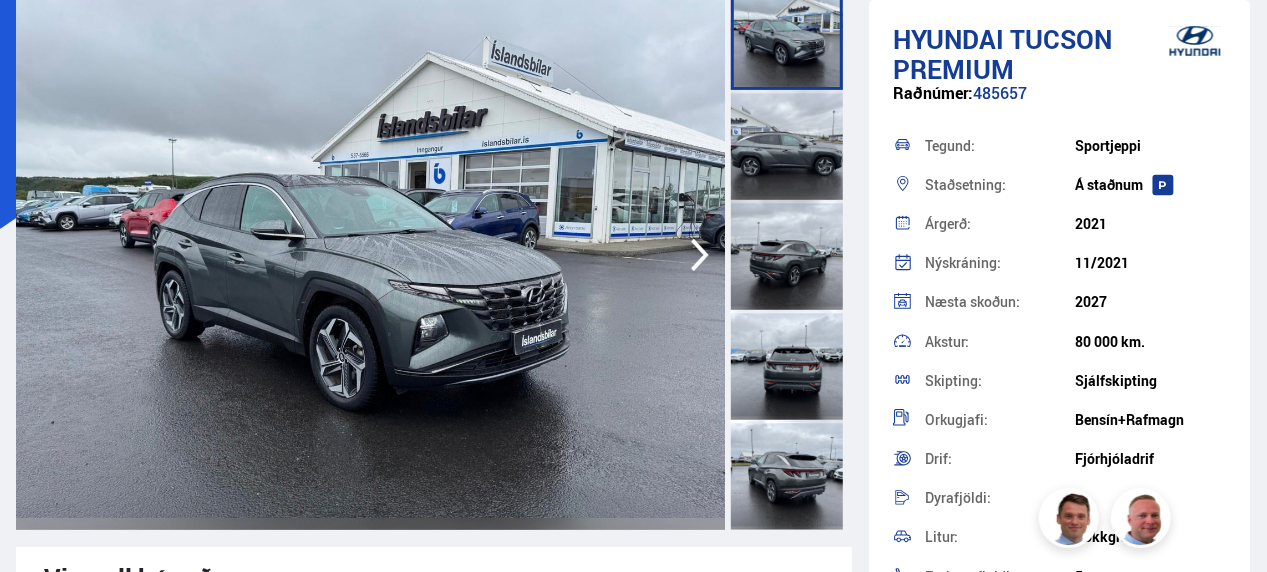 scroll, scrollTop: 160, scrollLeft: 0, axis: vertical 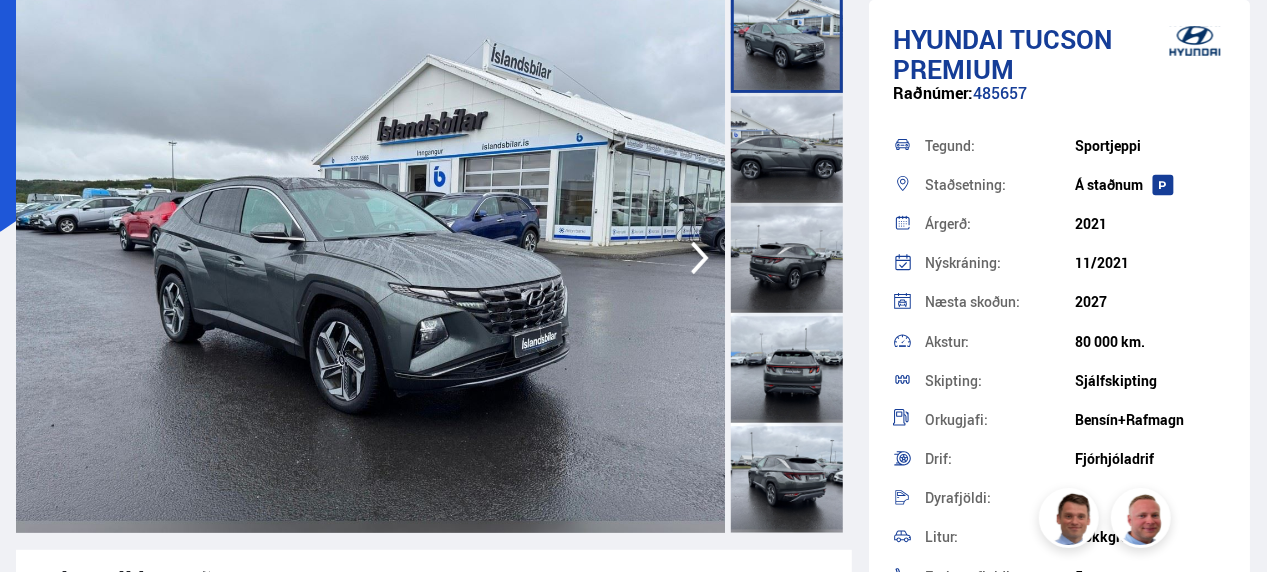 click 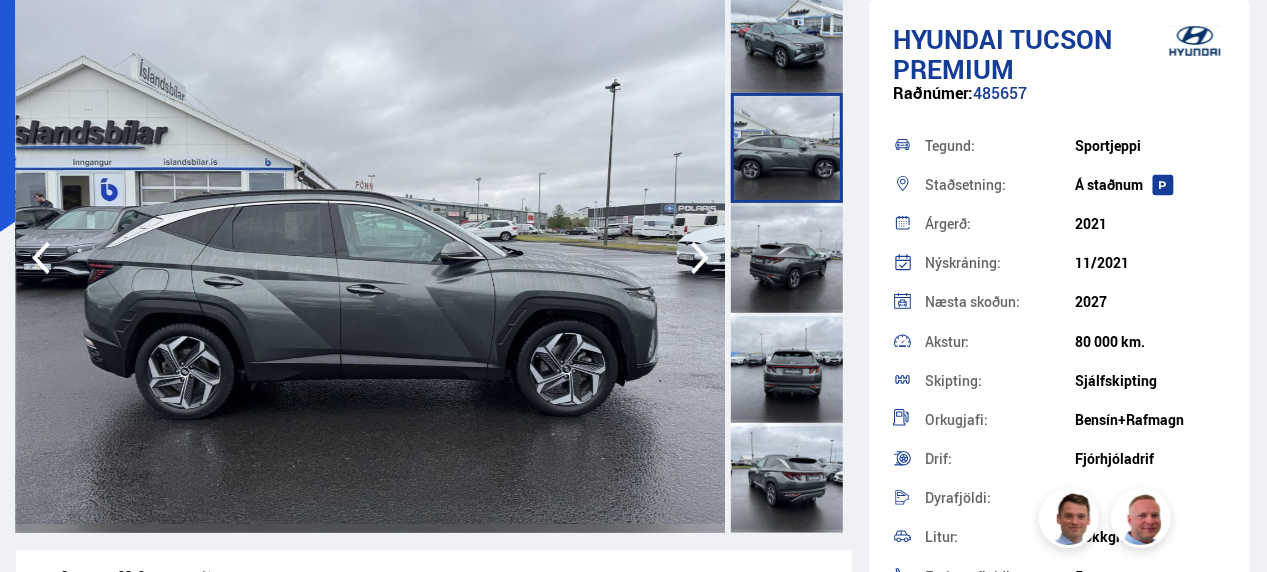 click 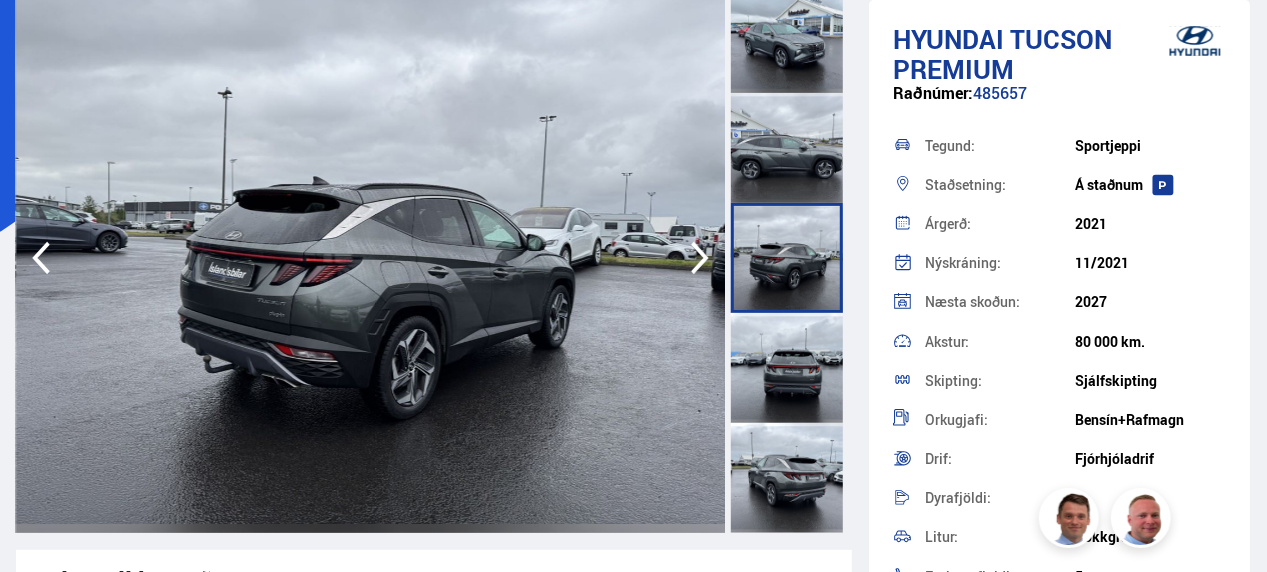click 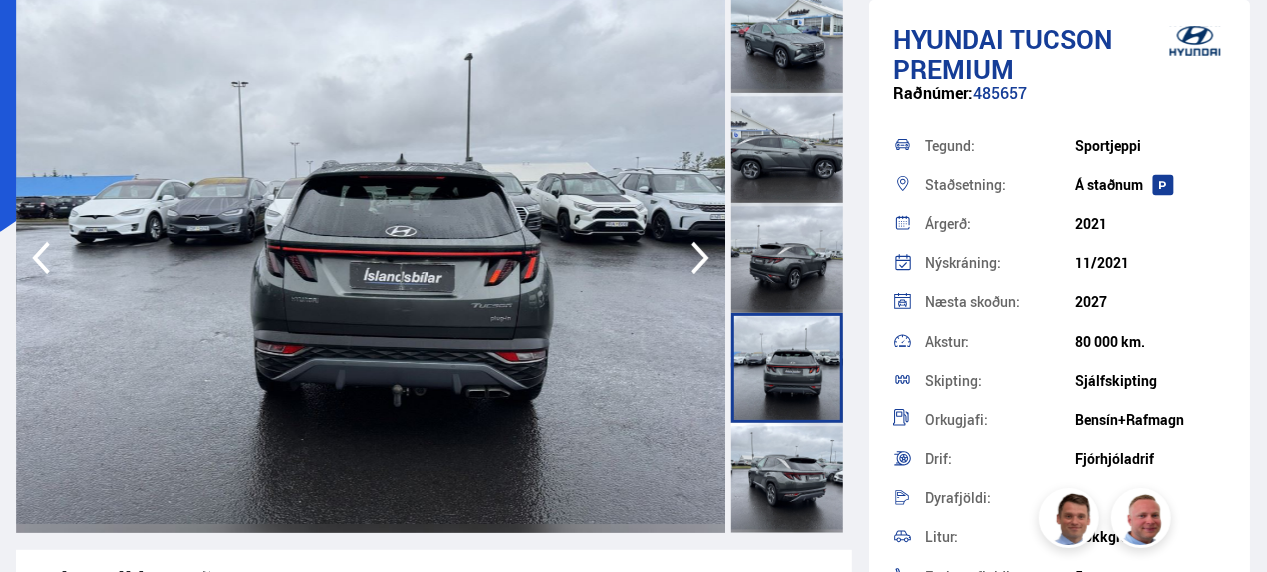 click 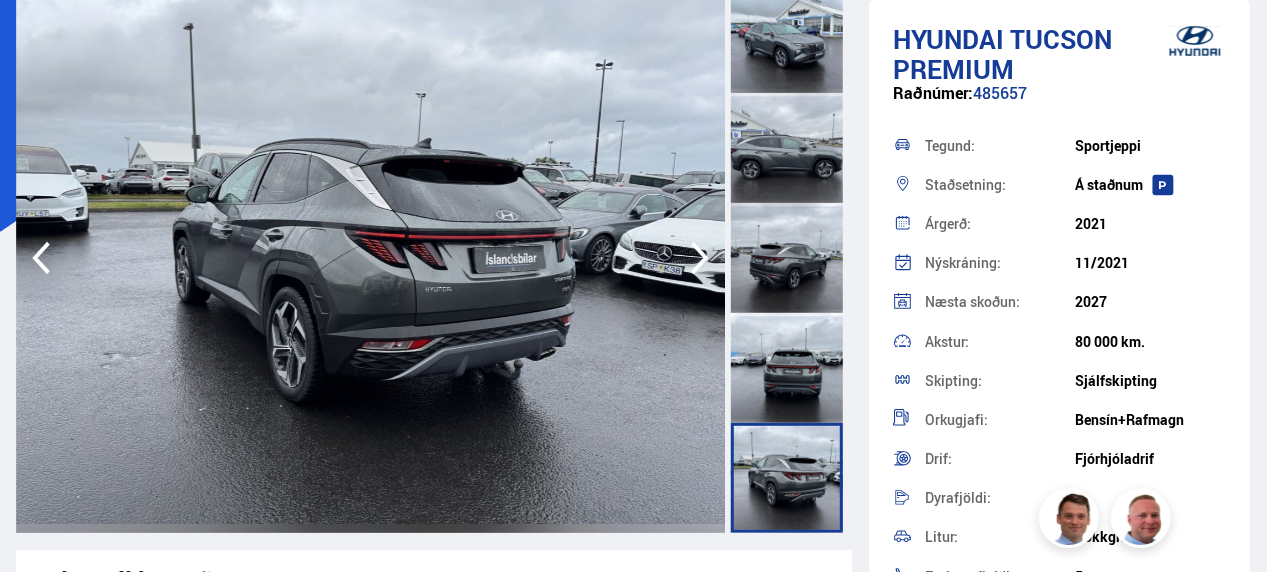 click 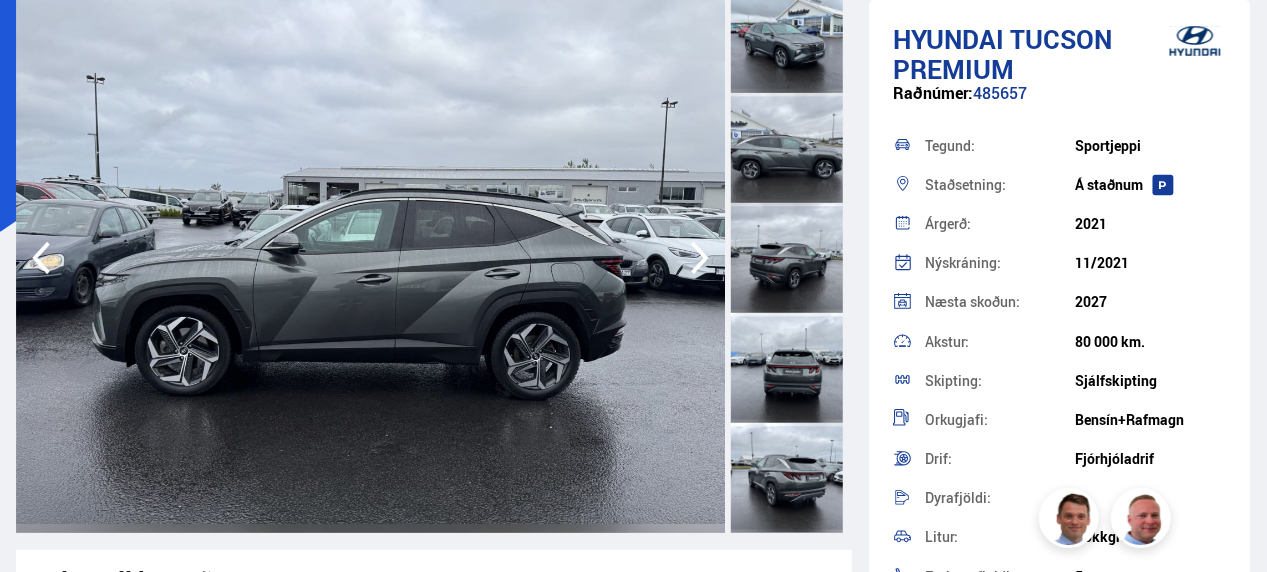 click 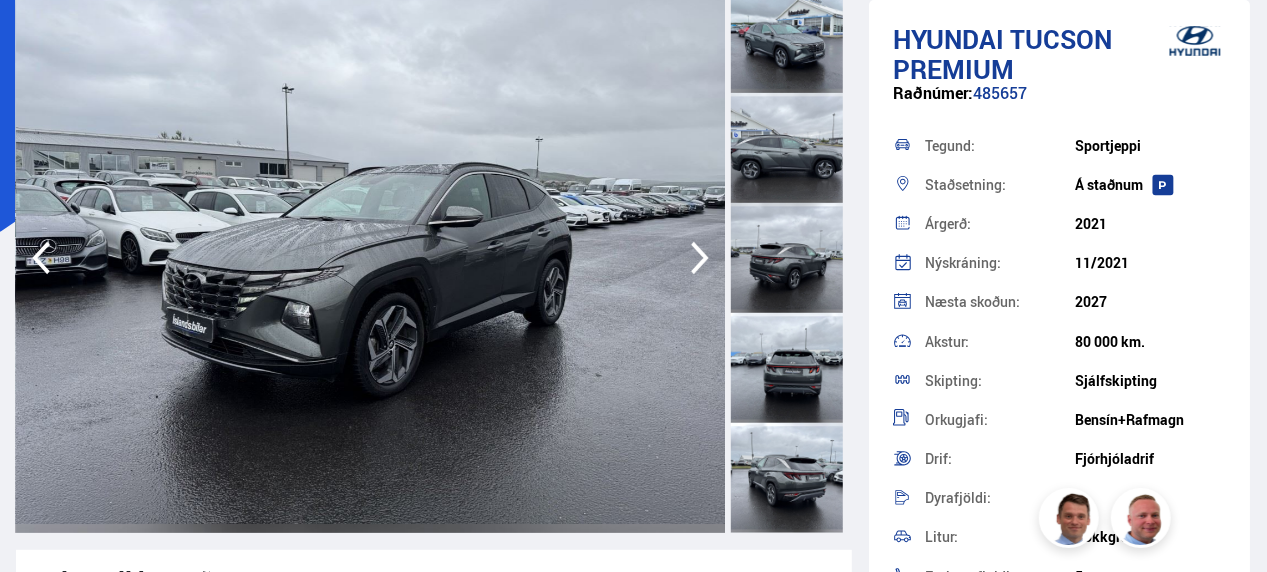 click 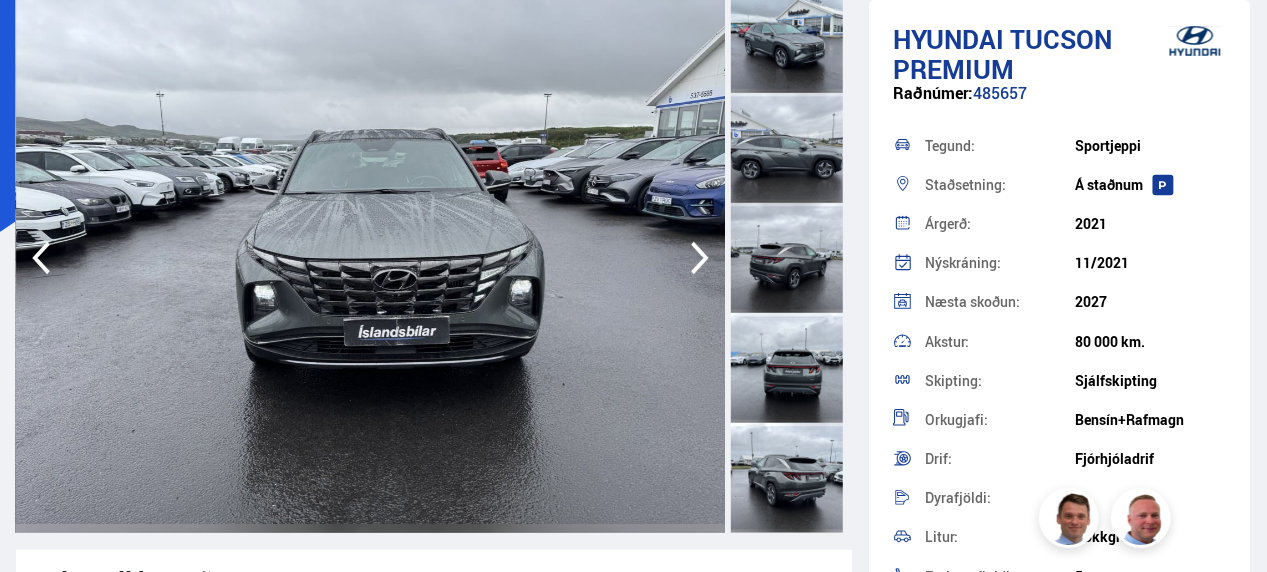 click 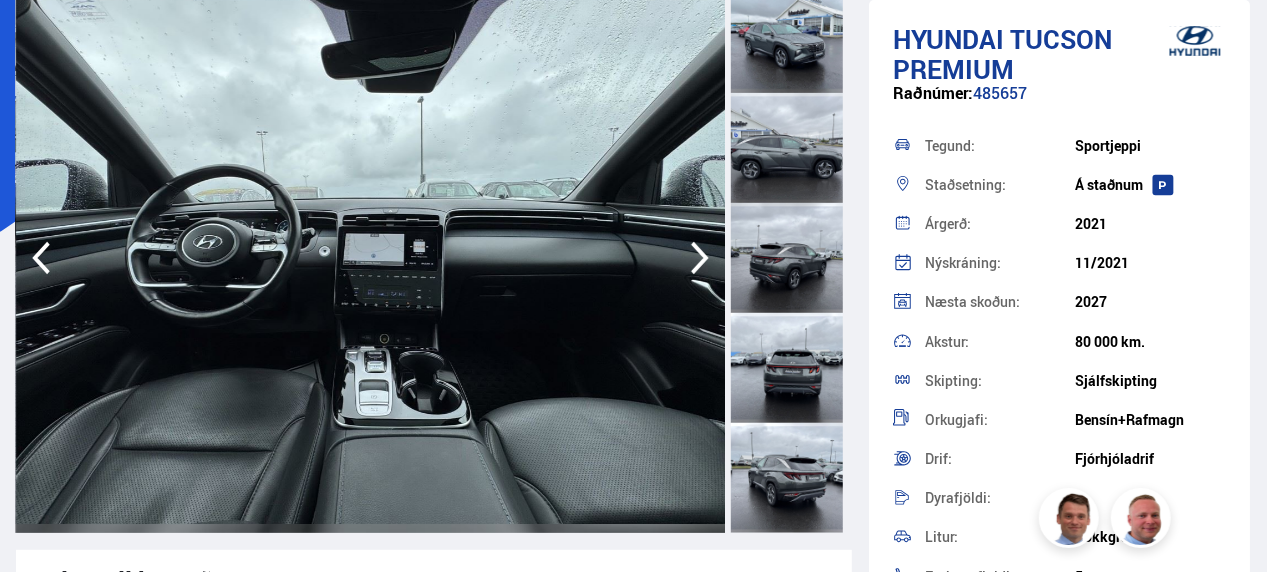 click 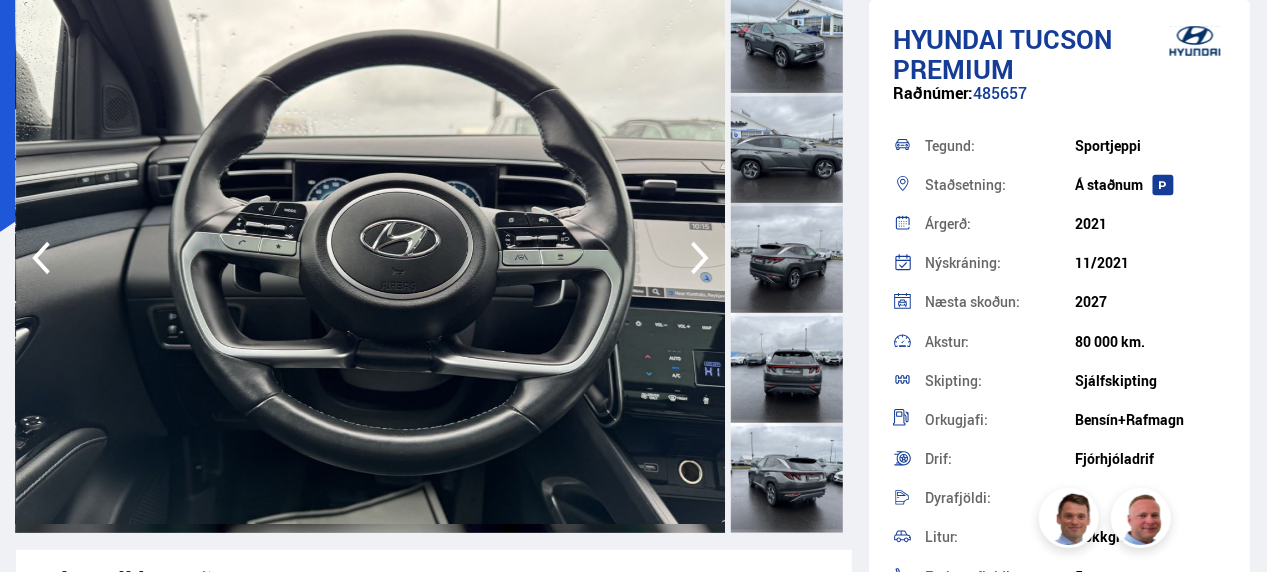 click 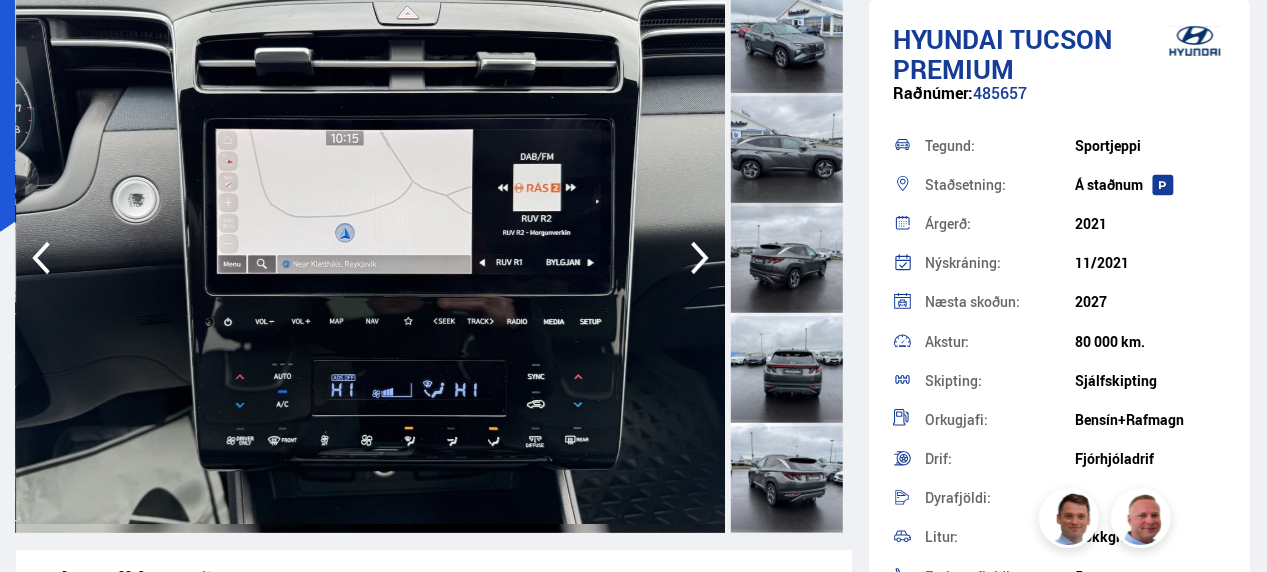 click 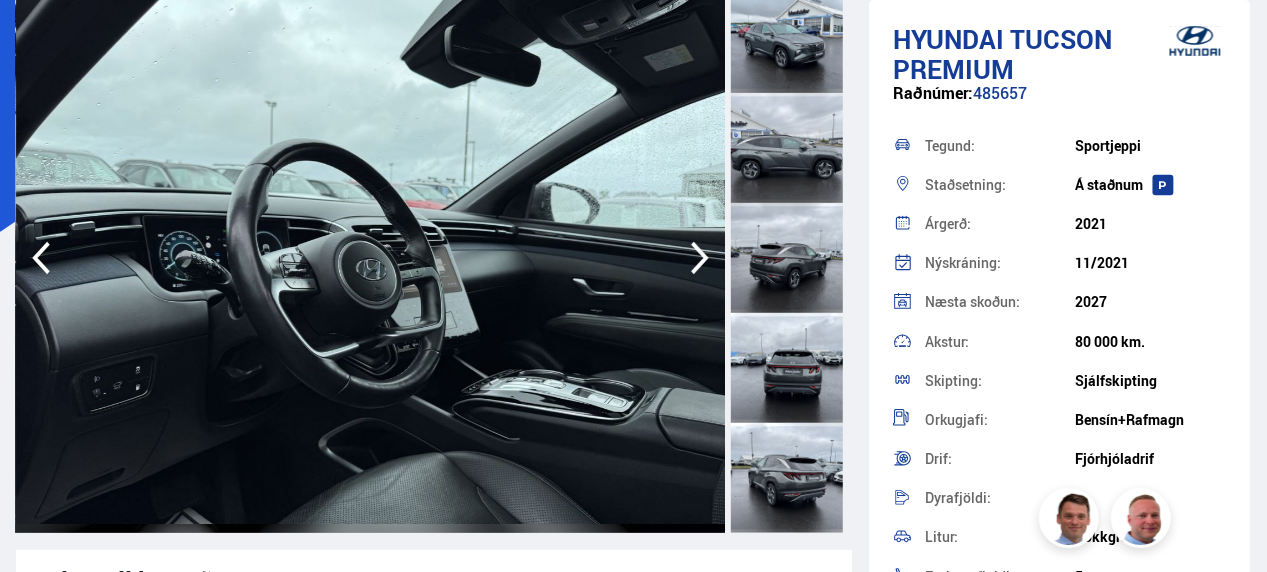 click 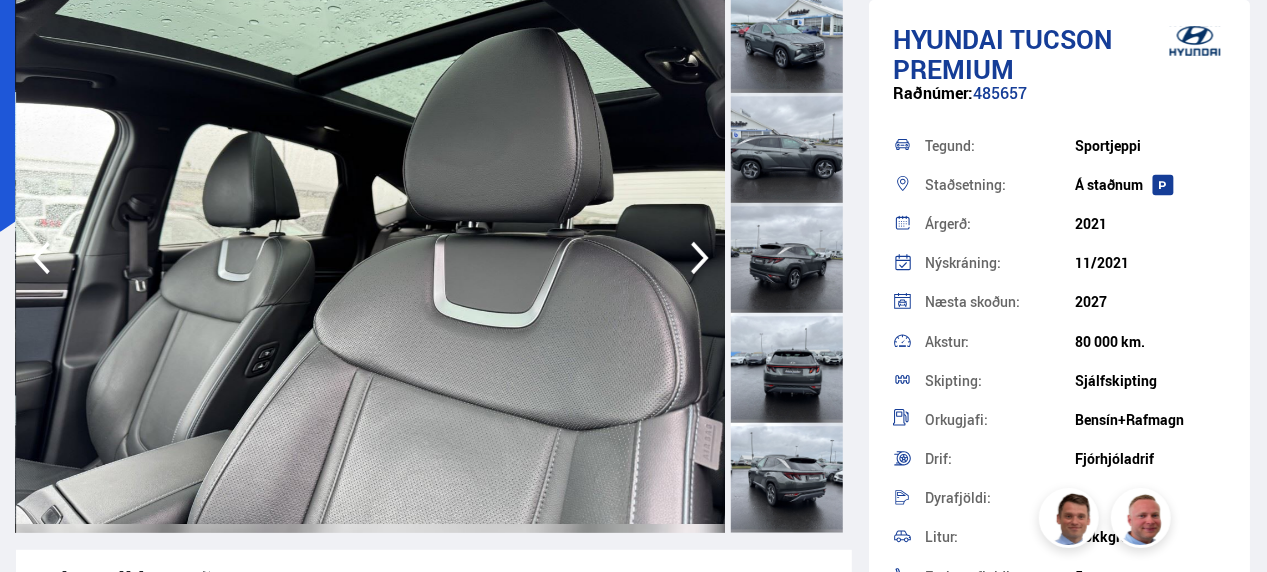 click 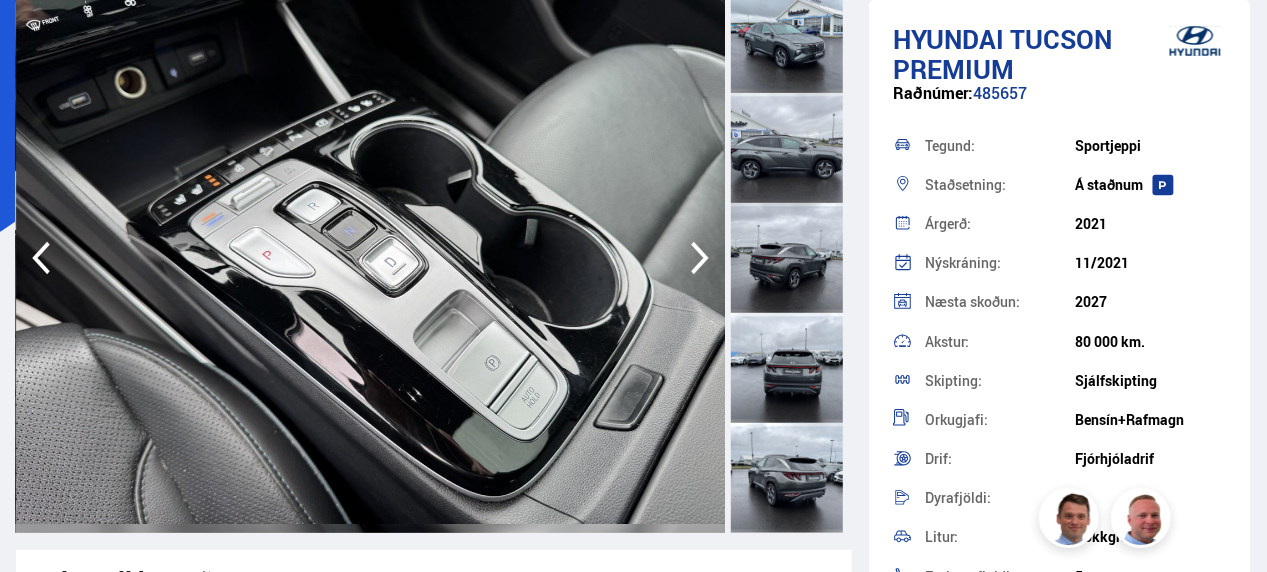 click 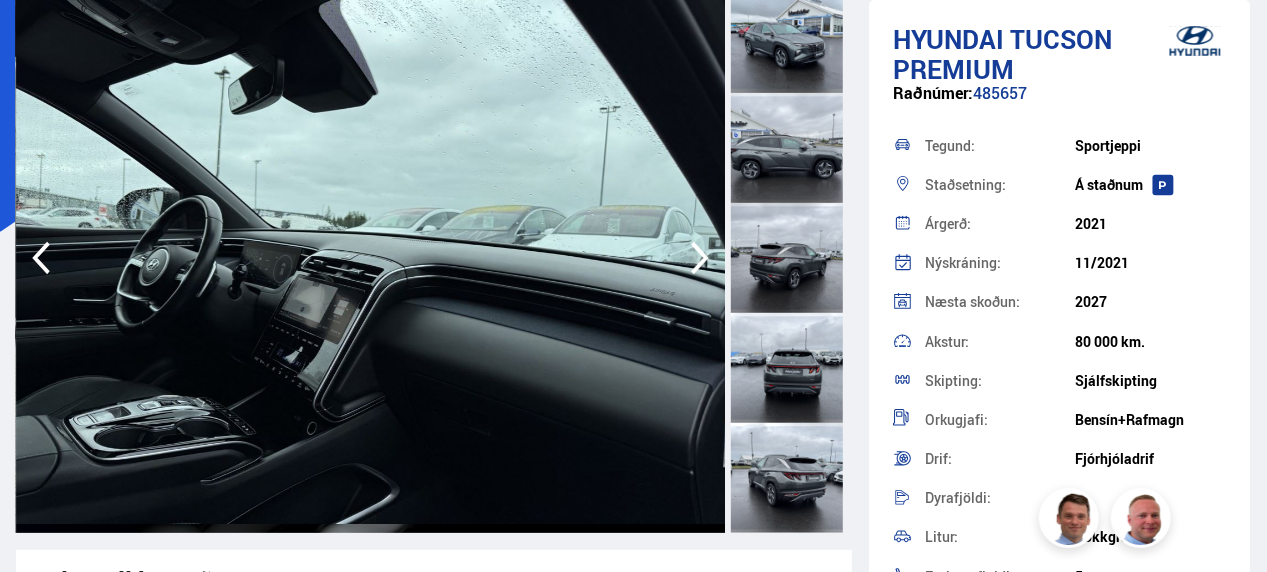 click 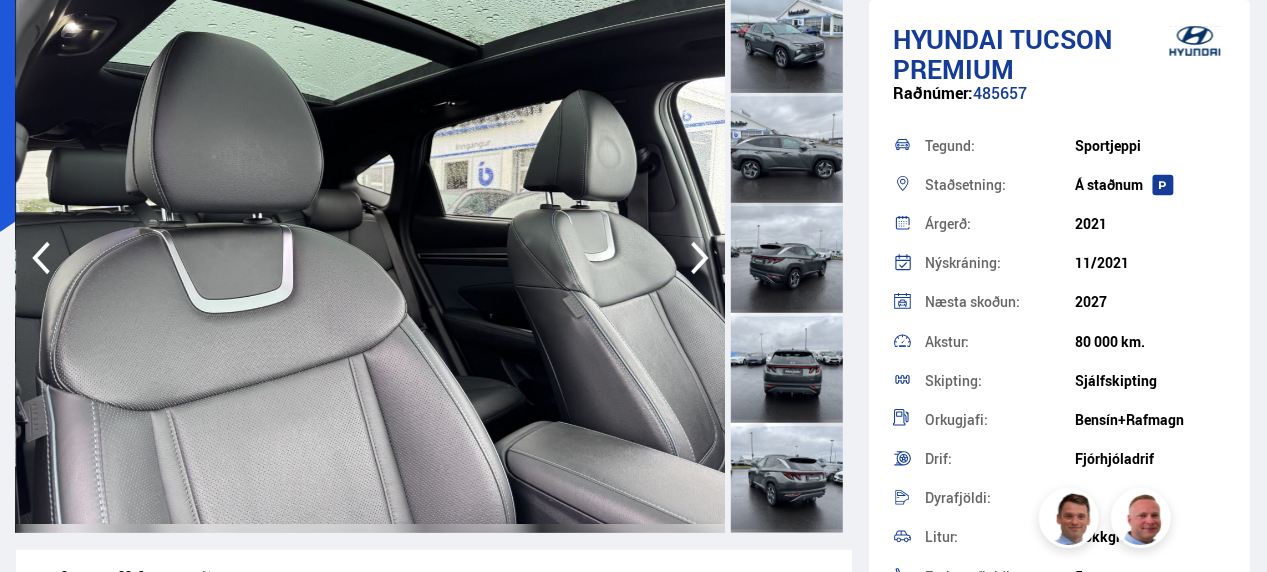 click 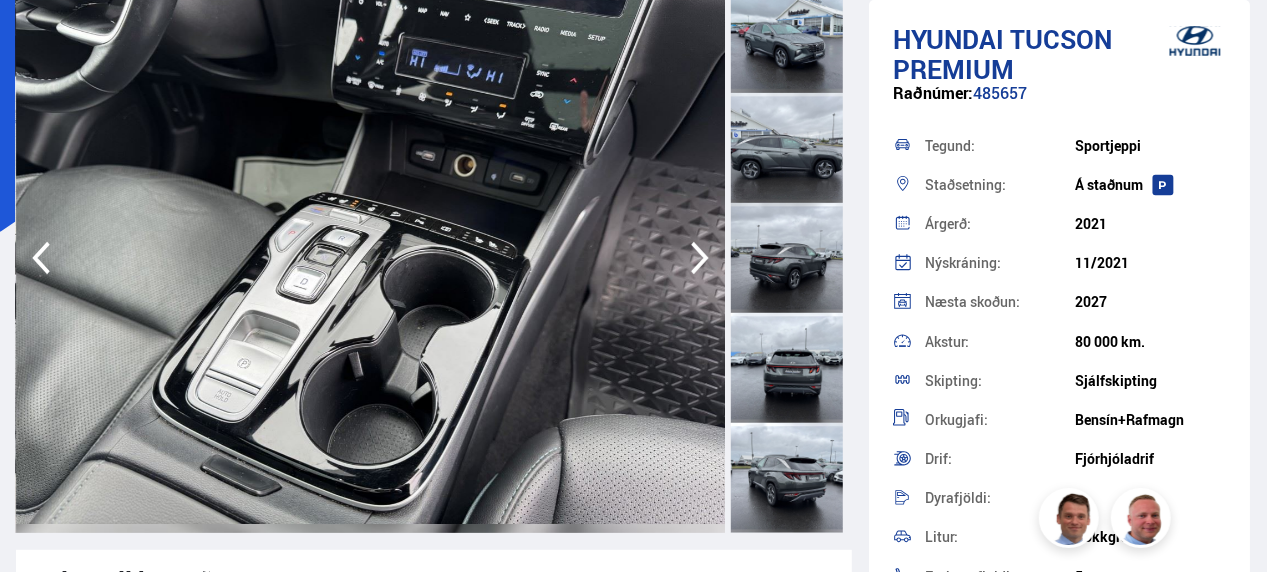 click 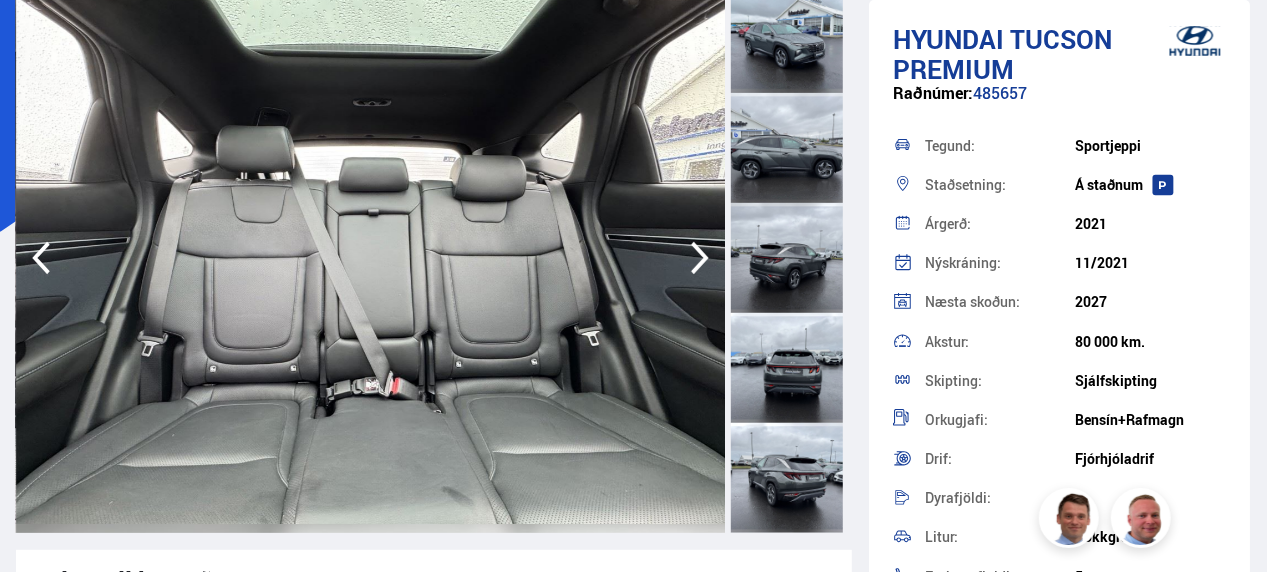 click 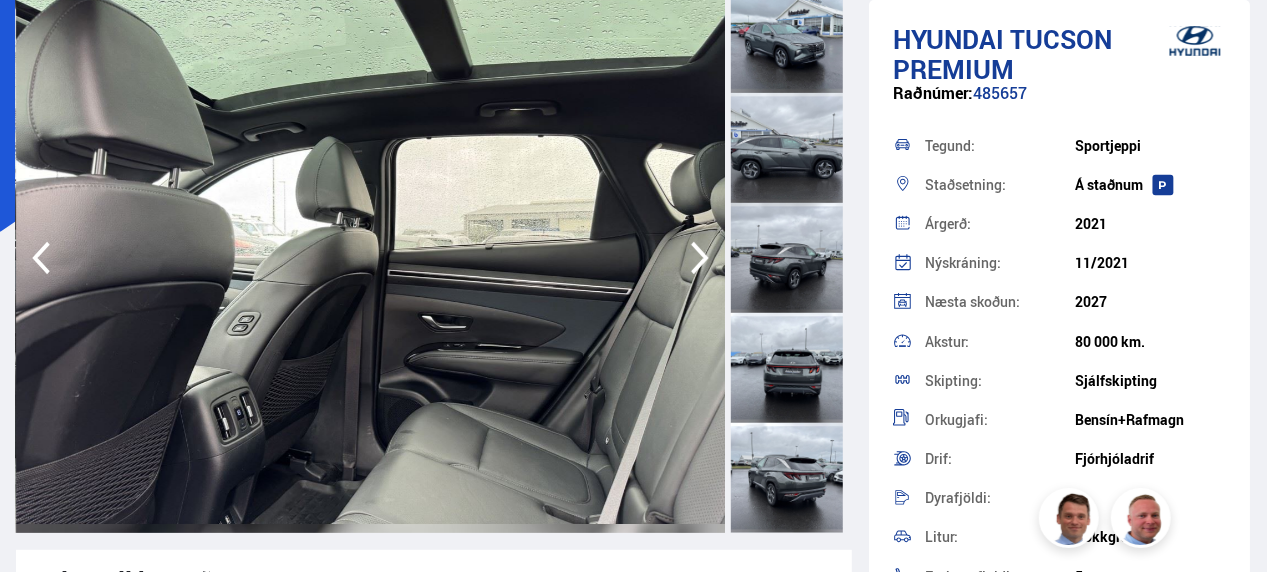 click 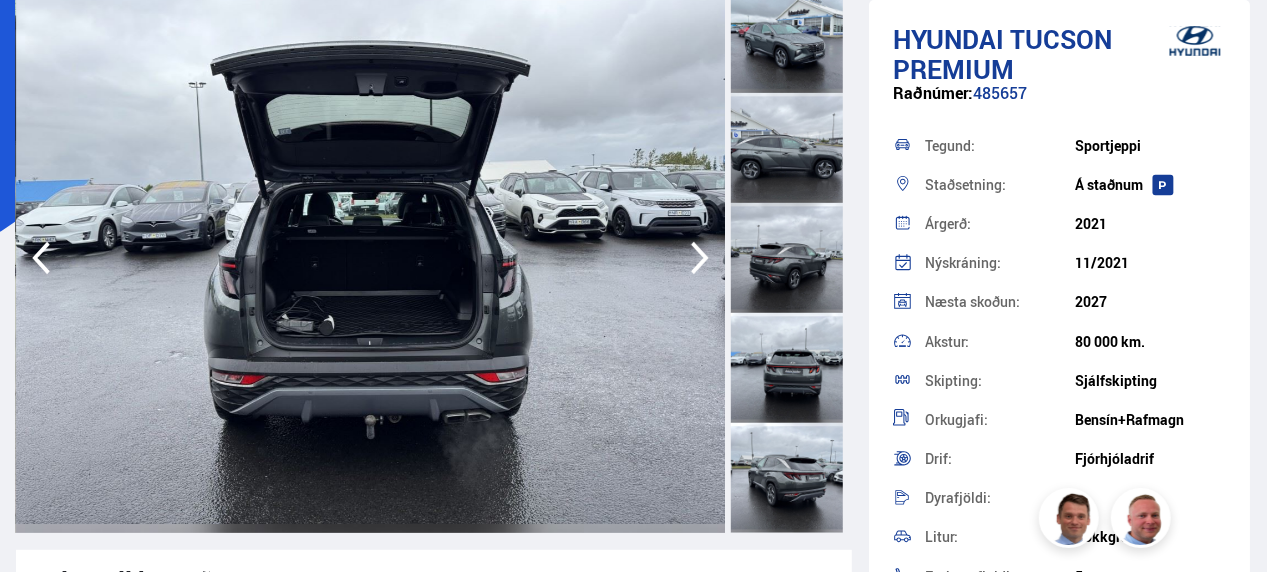 click at bounding box center [1081, 258] 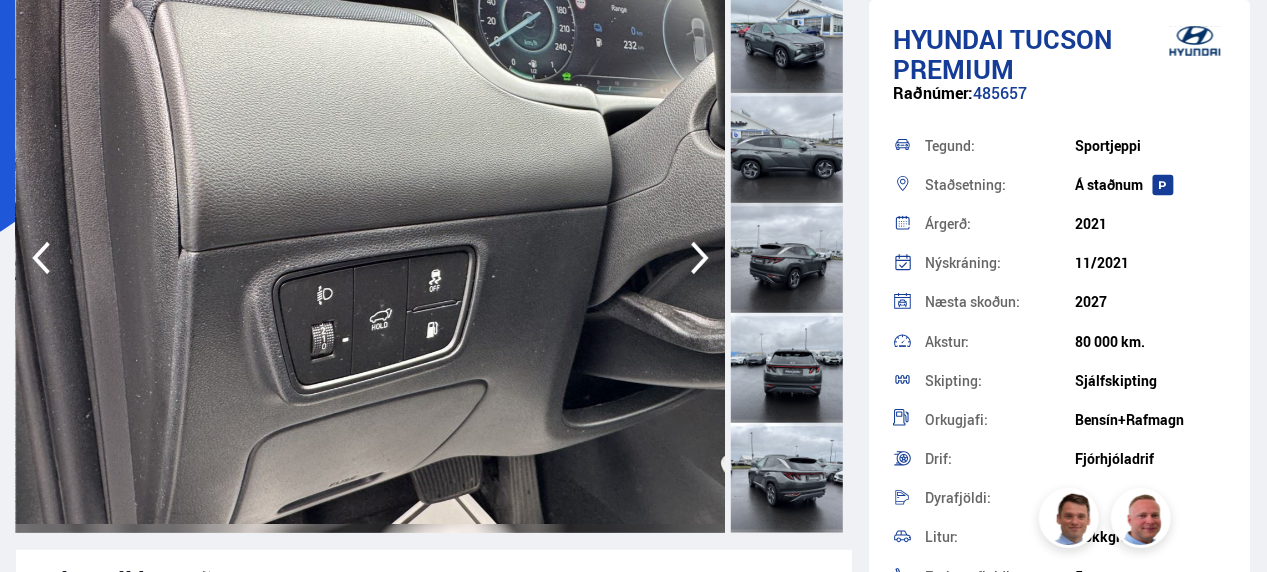 click 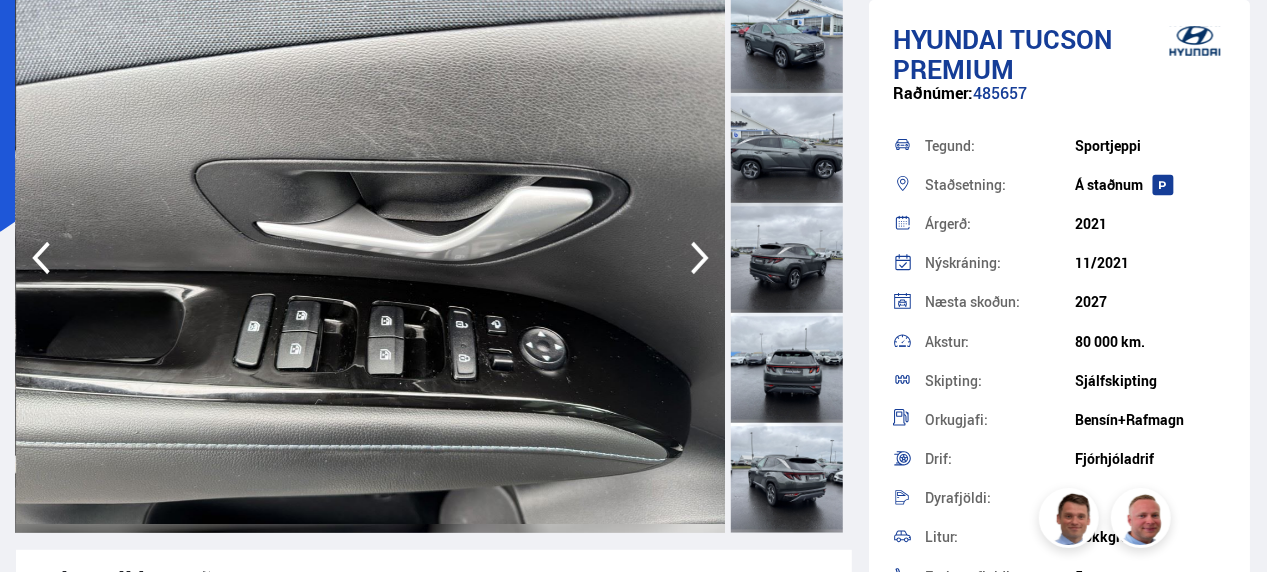 click 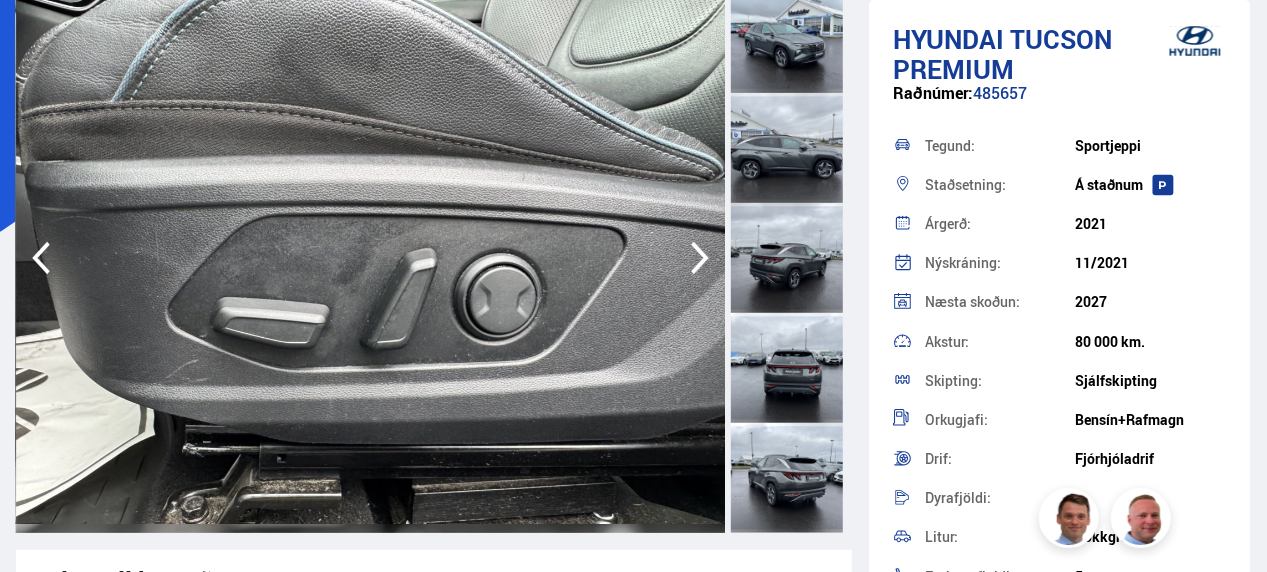 click 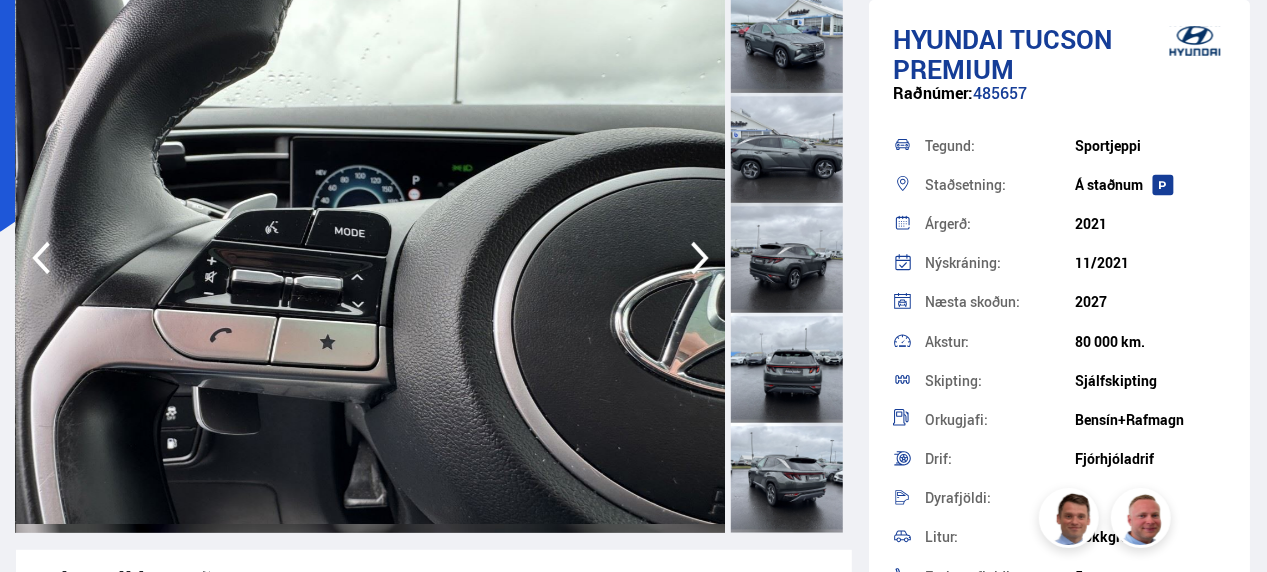 click 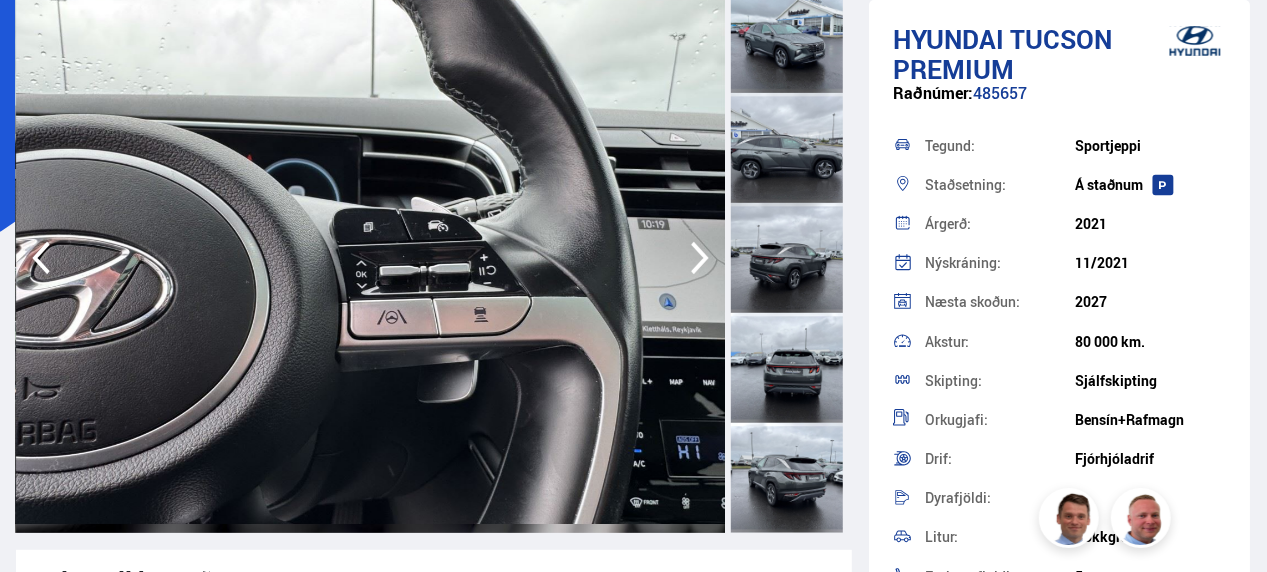 click 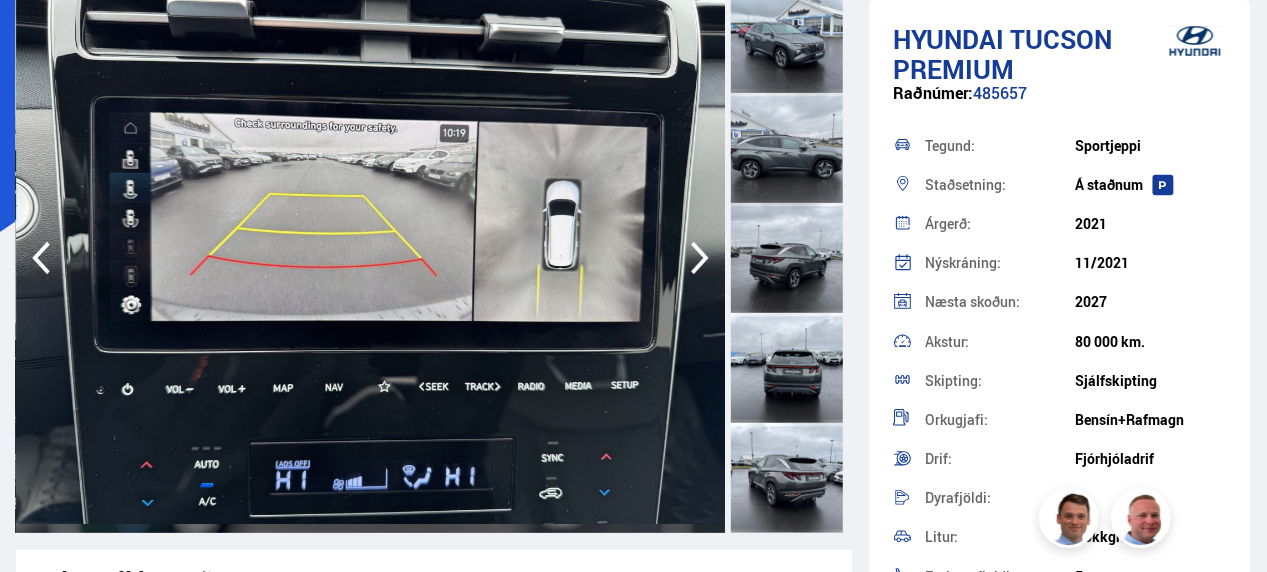 click 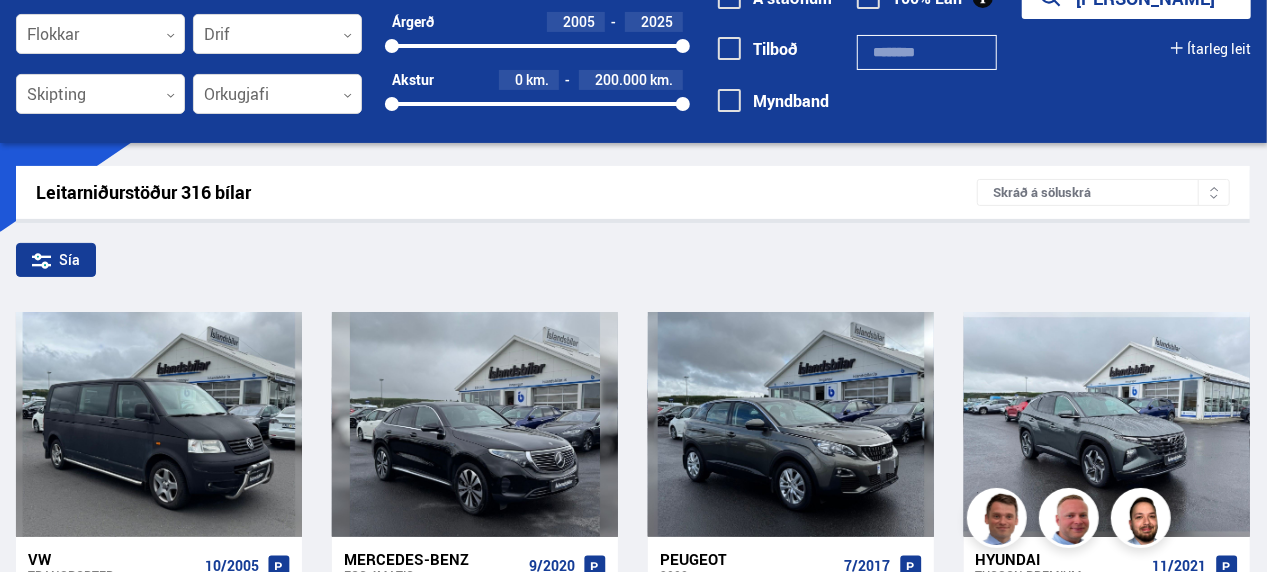 scroll, scrollTop: 574, scrollLeft: 0, axis: vertical 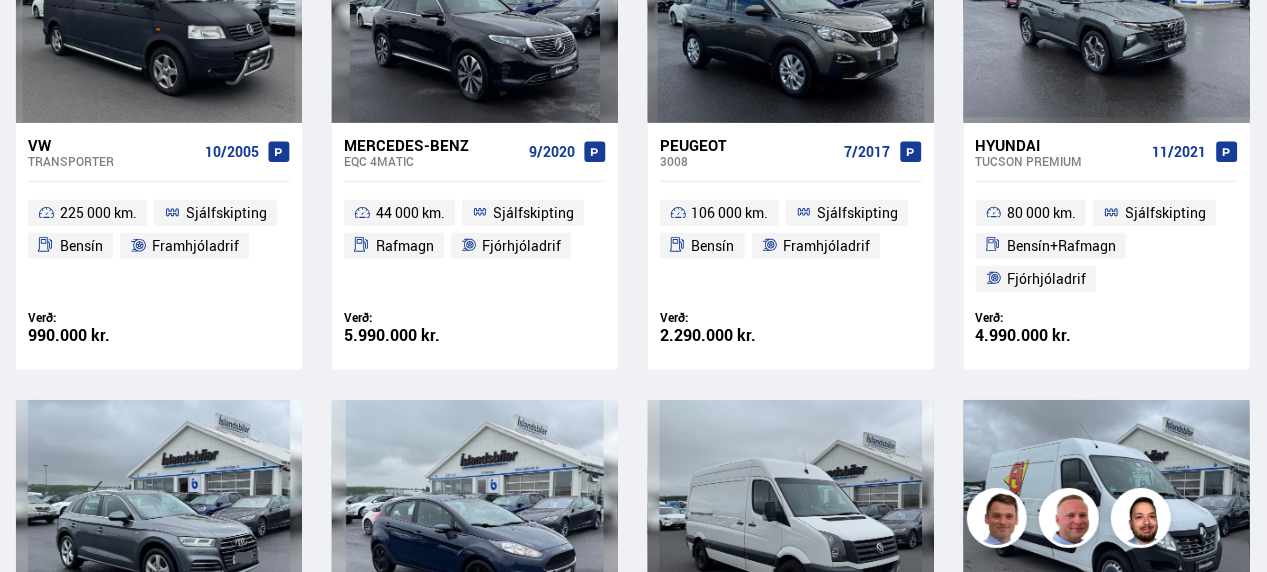 click on "106 000 km.
Sjálfskipting
[GEOGRAPHIC_DATA]
Framhjóladrif" at bounding box center [791, 229] 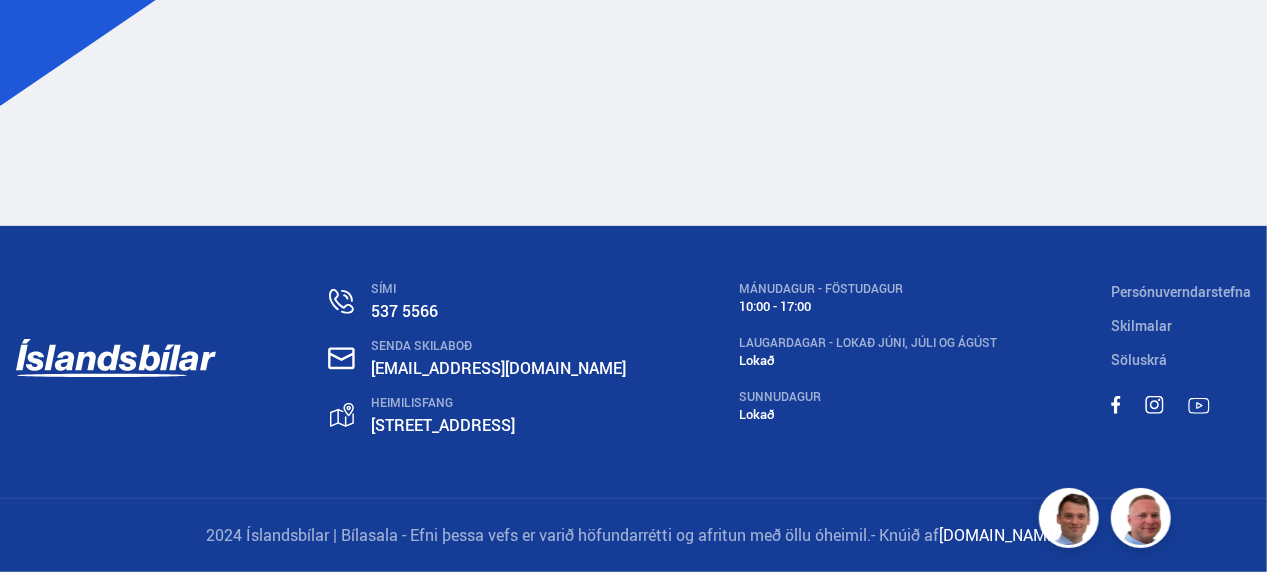 scroll, scrollTop: 0, scrollLeft: 0, axis: both 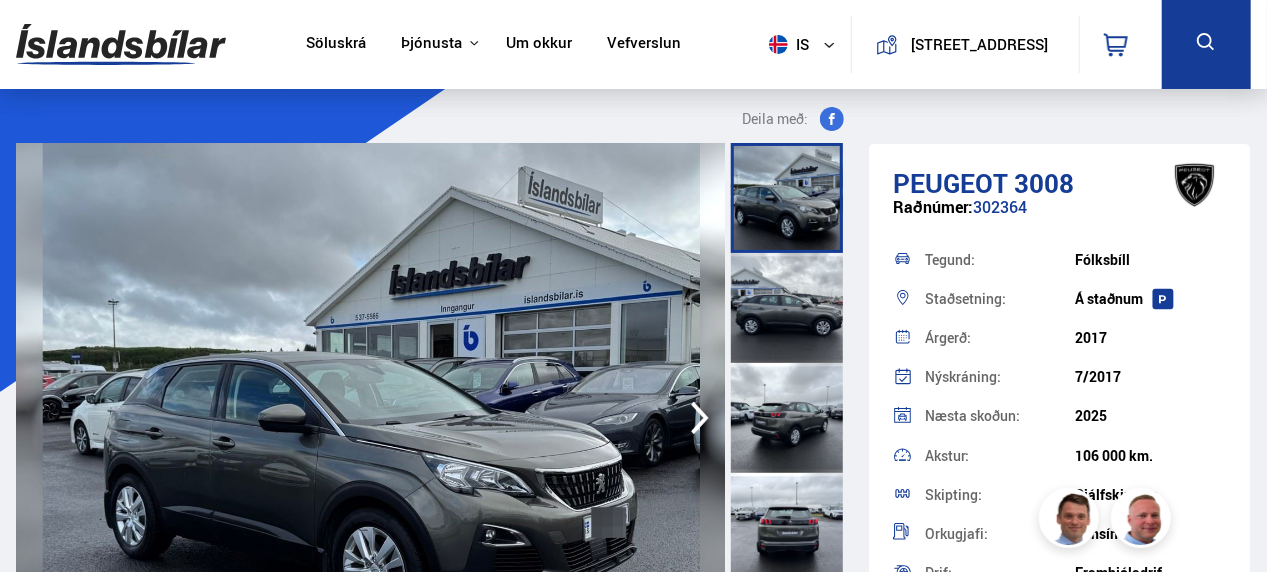 click 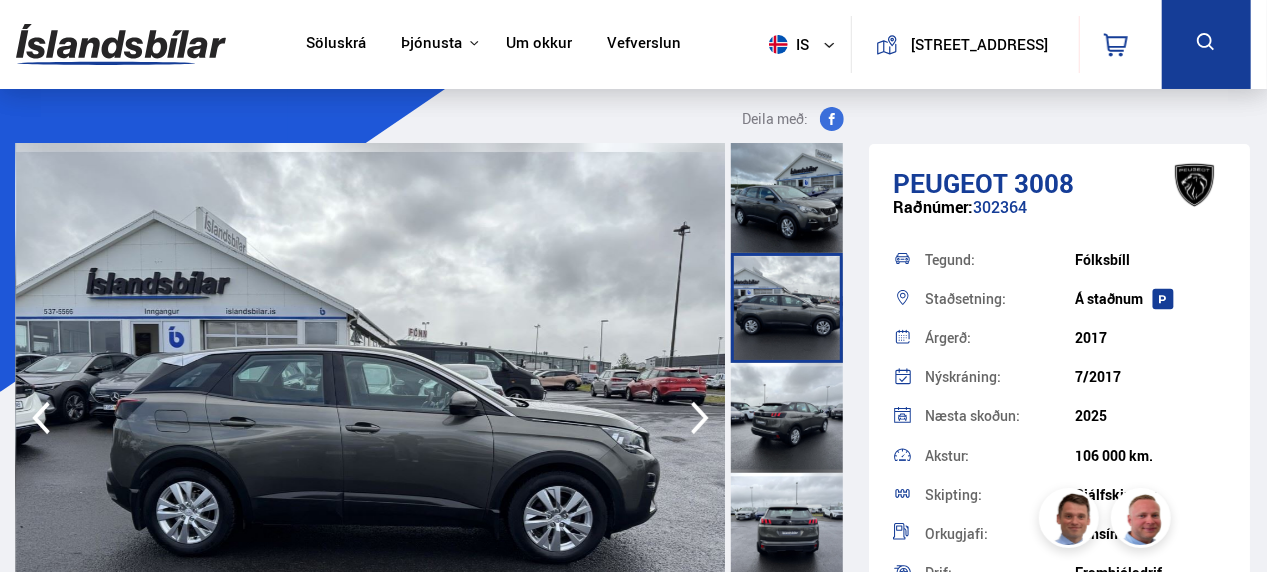 click 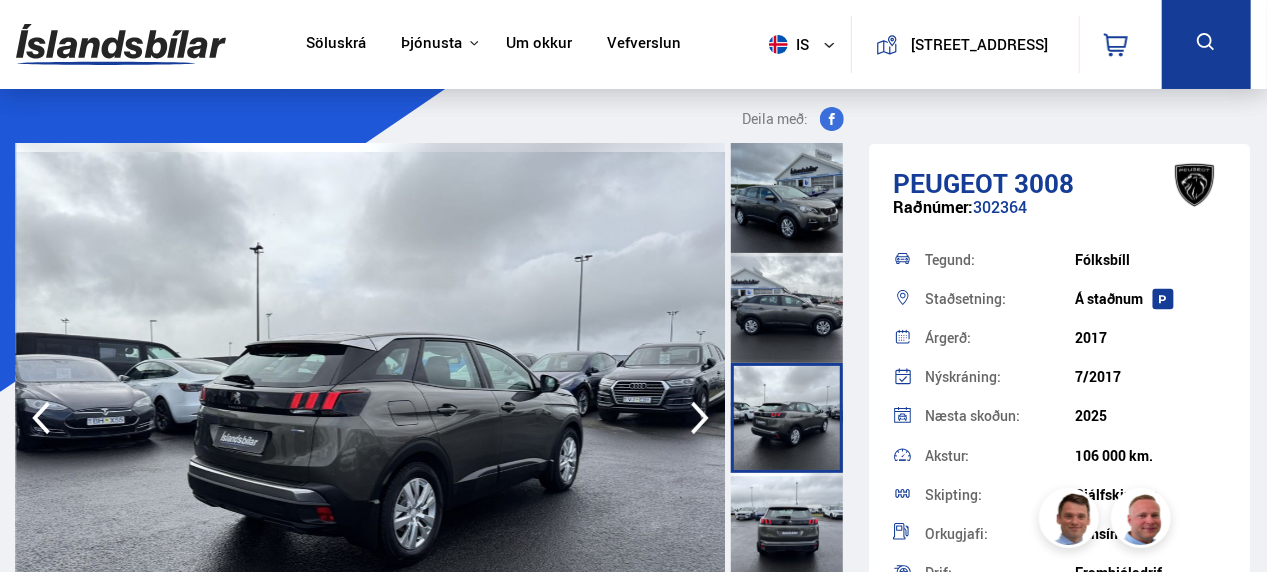 click 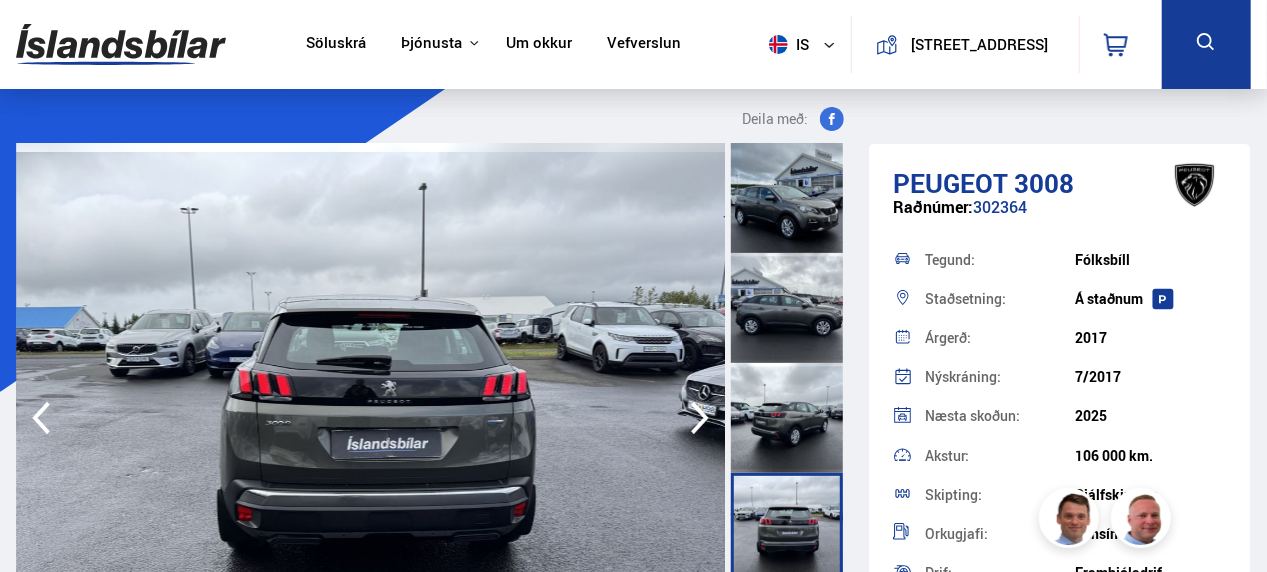 click 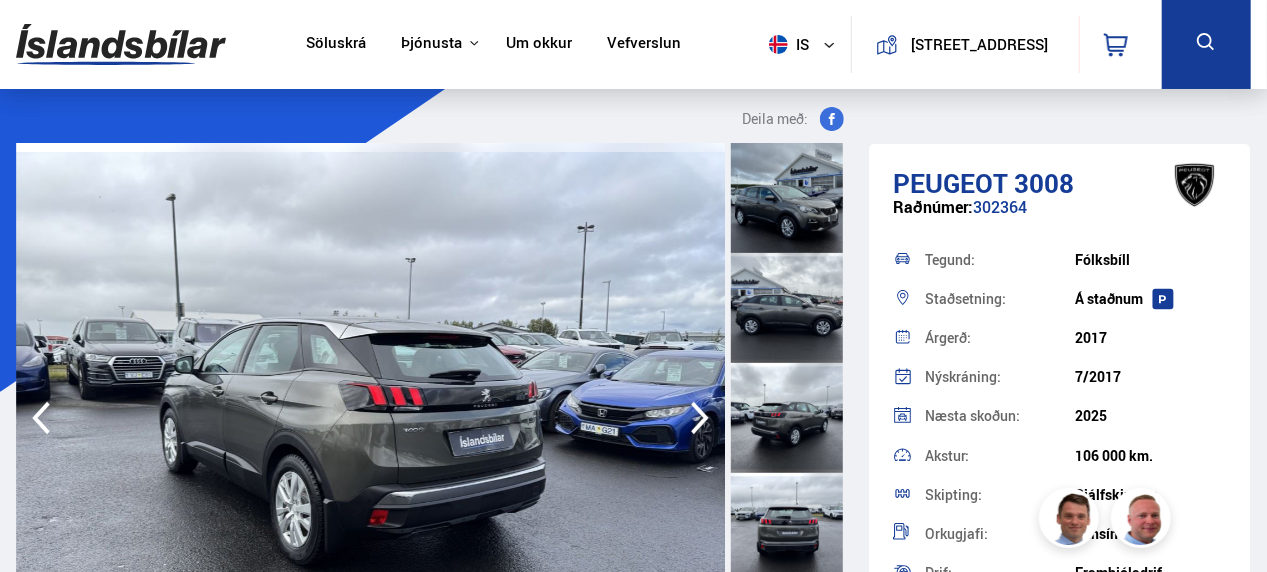 click 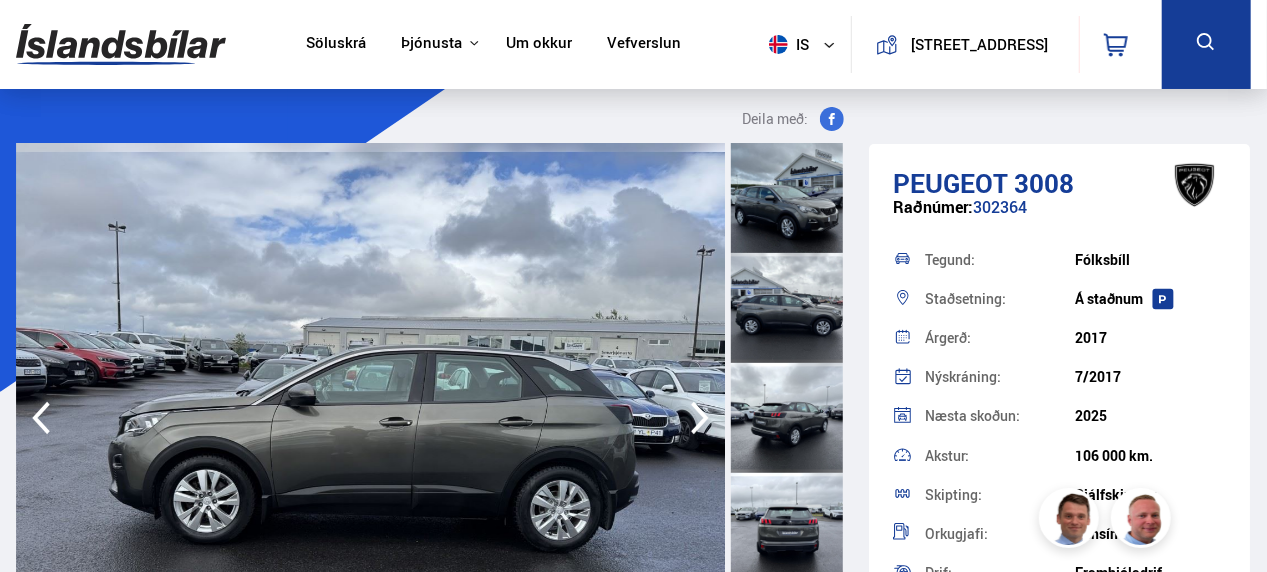 click 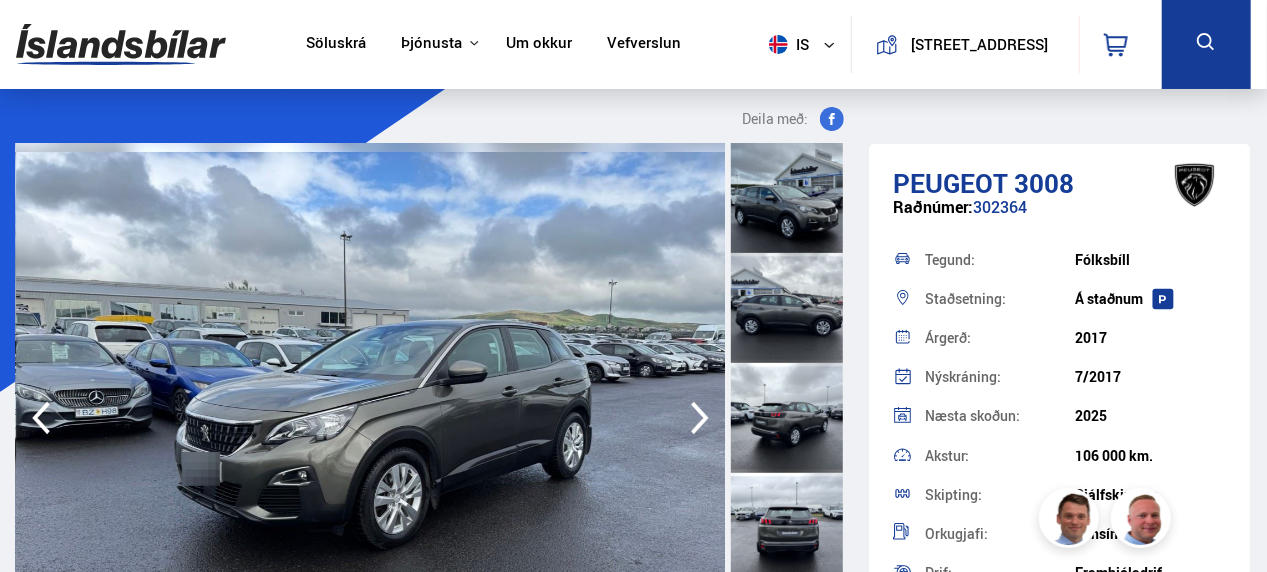 click 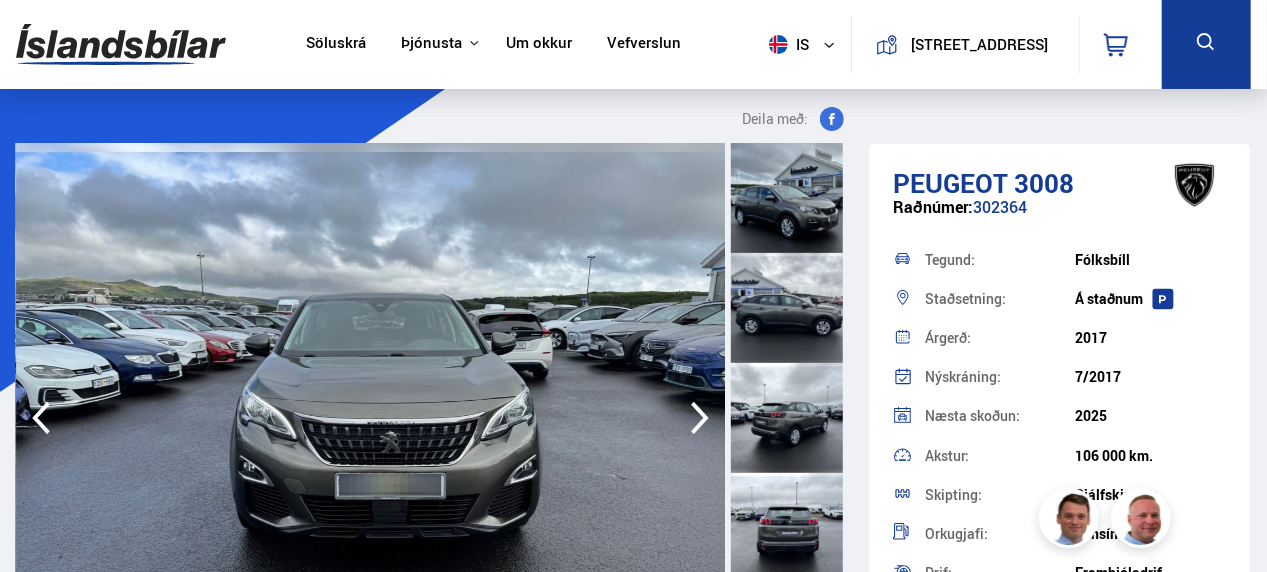 click 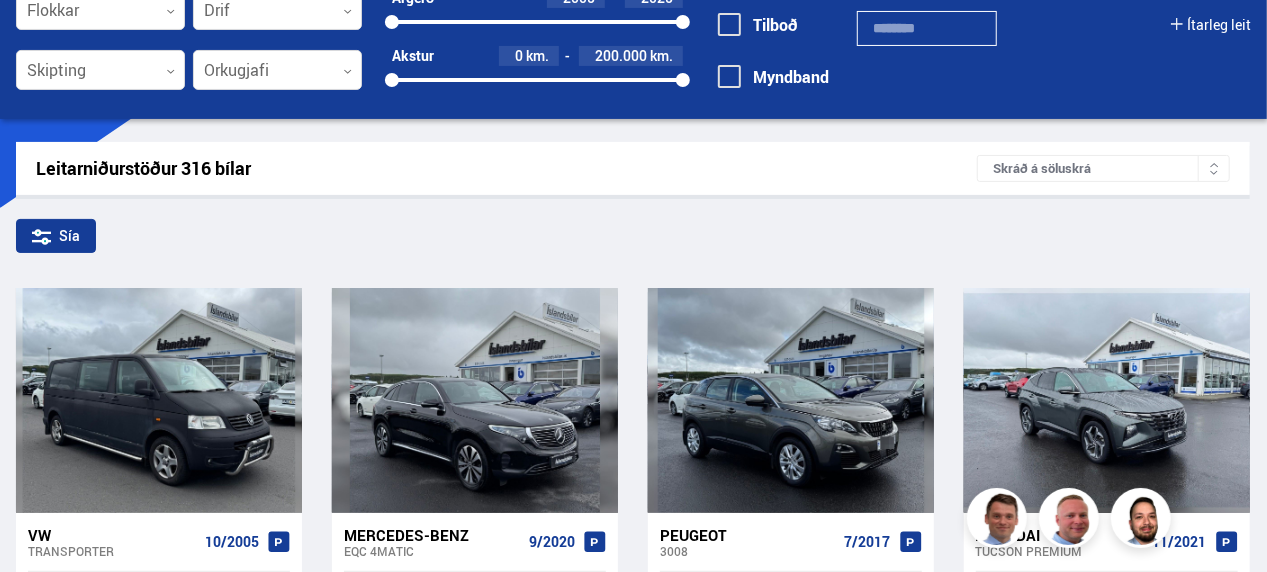 scroll, scrollTop: 192, scrollLeft: 0, axis: vertical 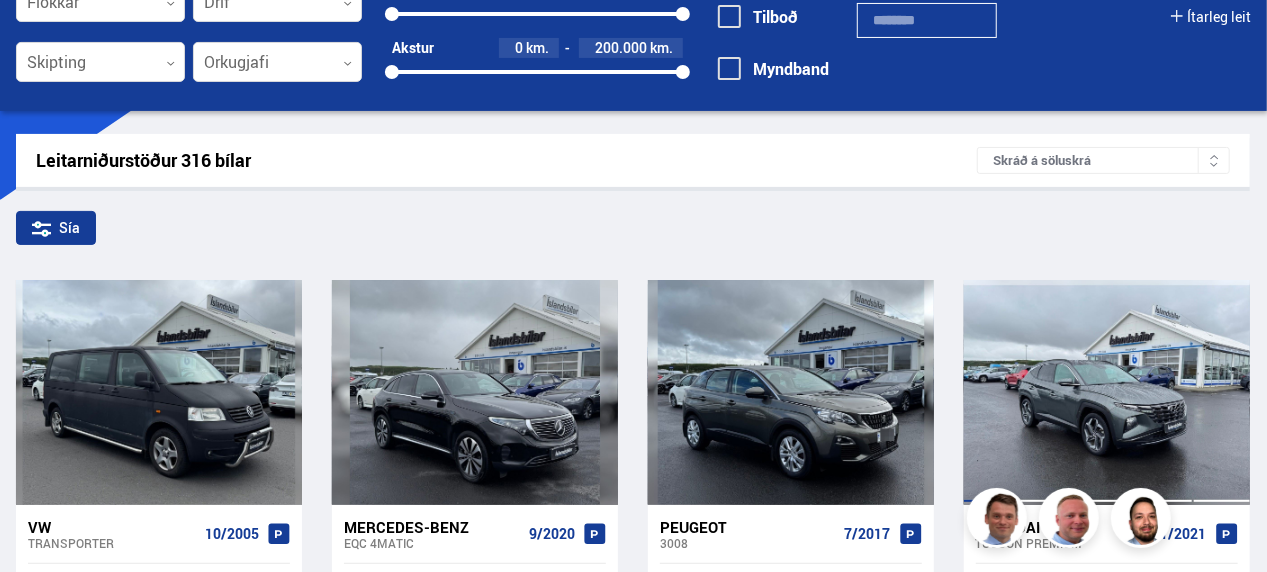 click at bounding box center [1107, 392] 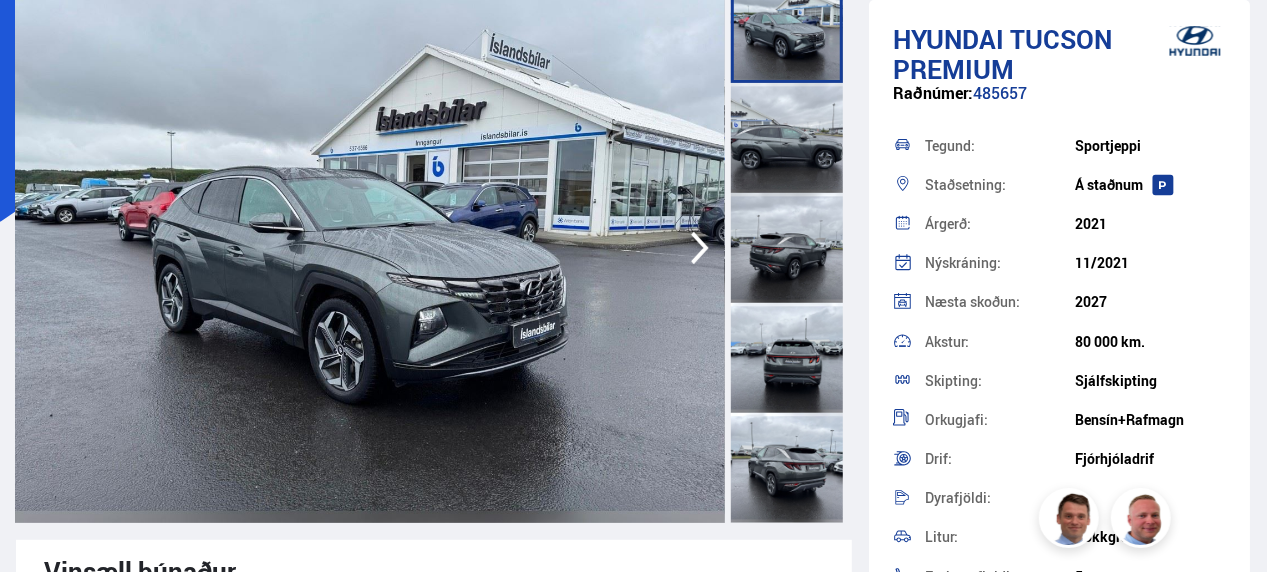 scroll, scrollTop: 190, scrollLeft: 0, axis: vertical 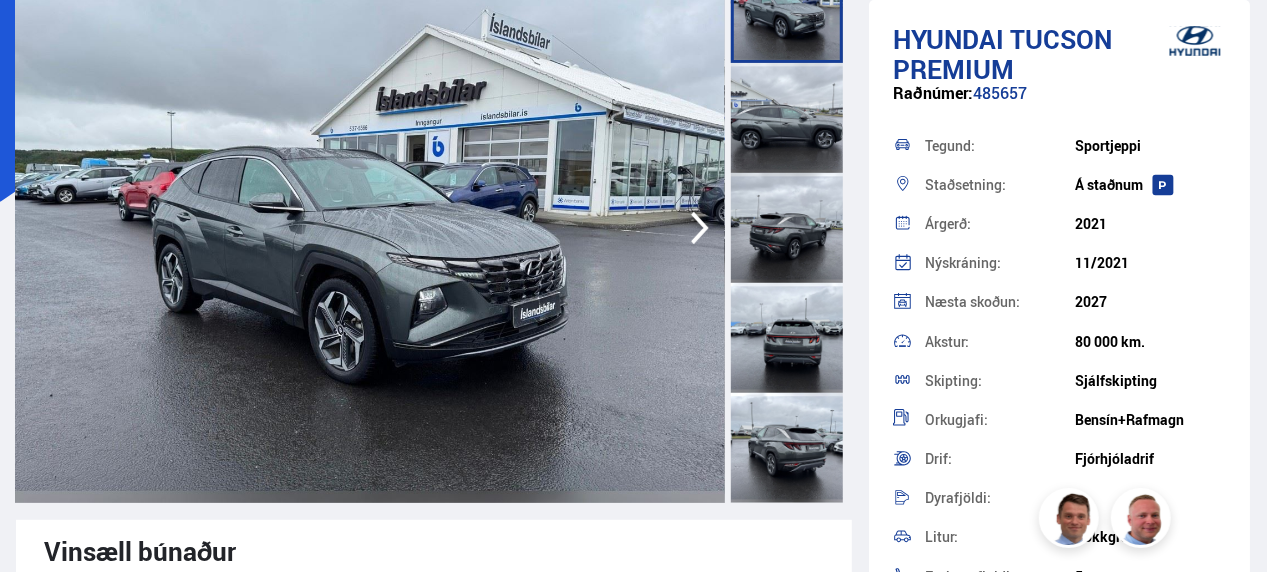 click 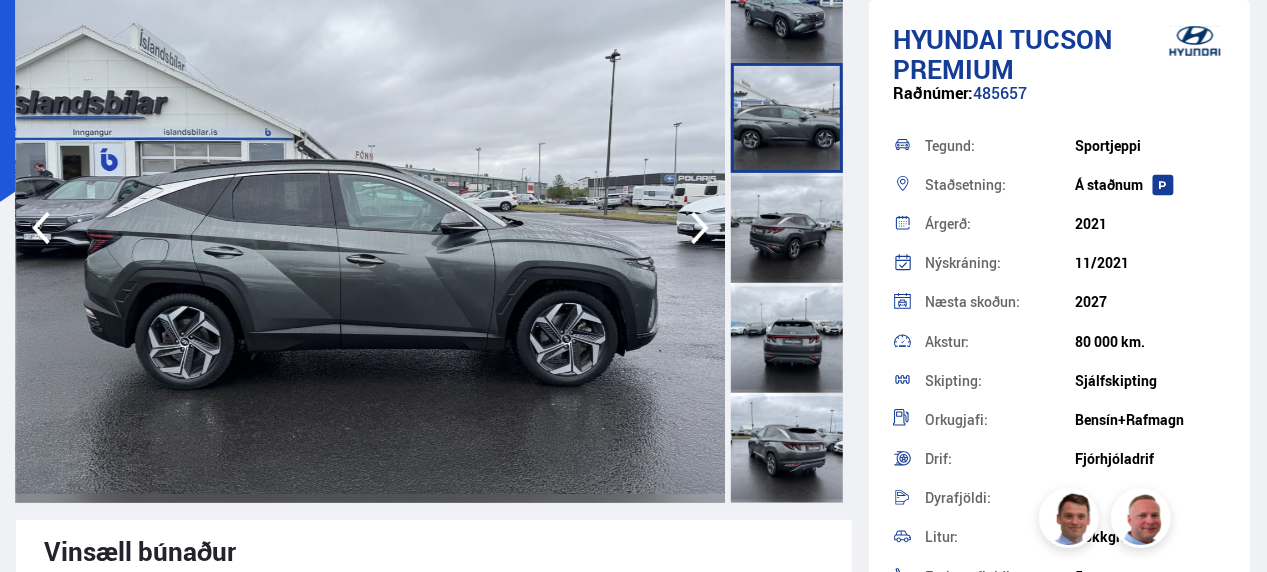 click 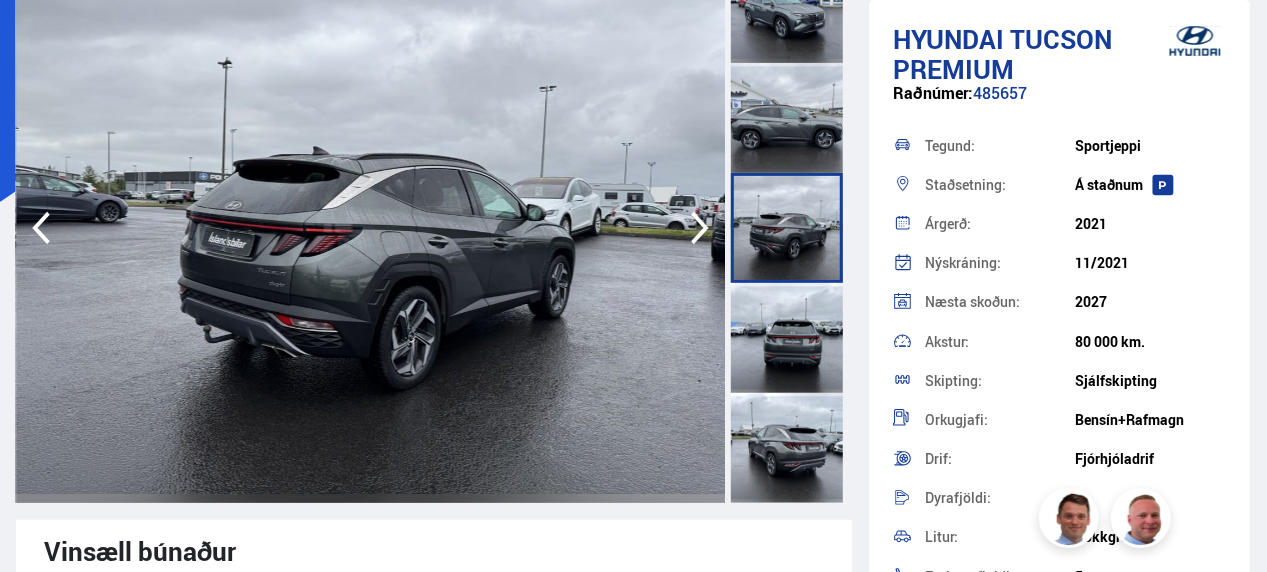 click 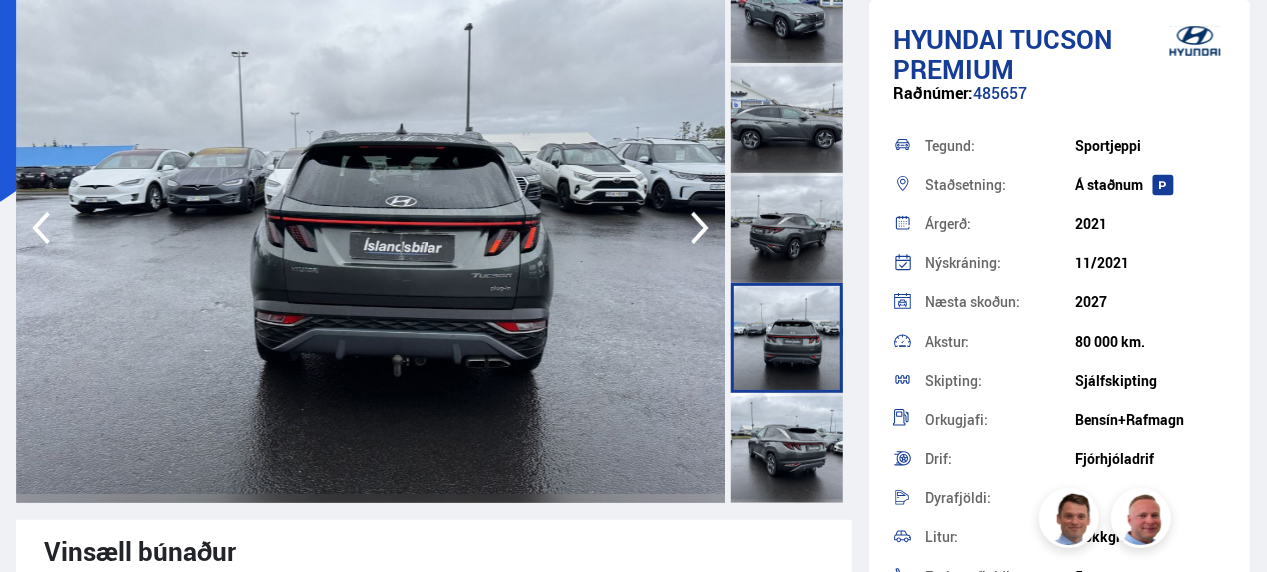 click 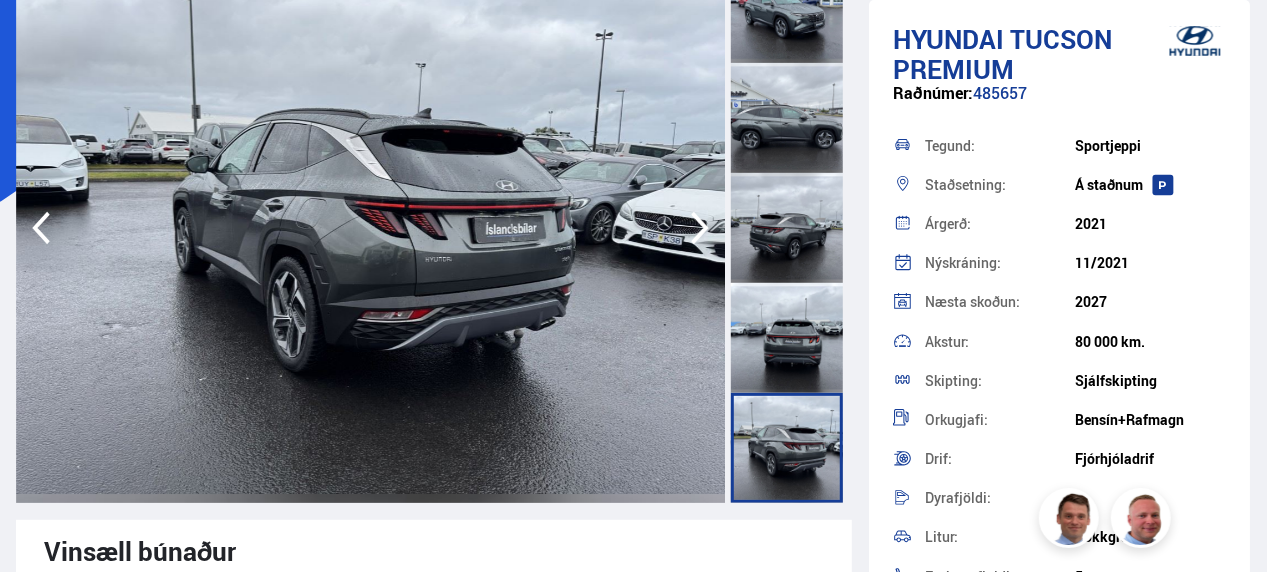 click 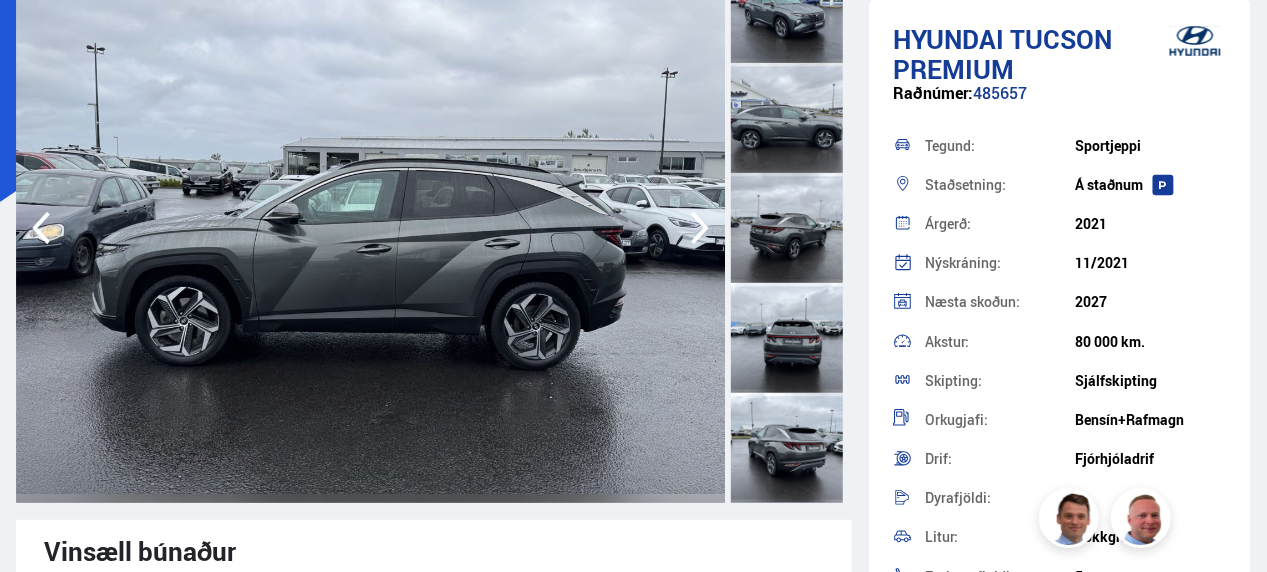 click 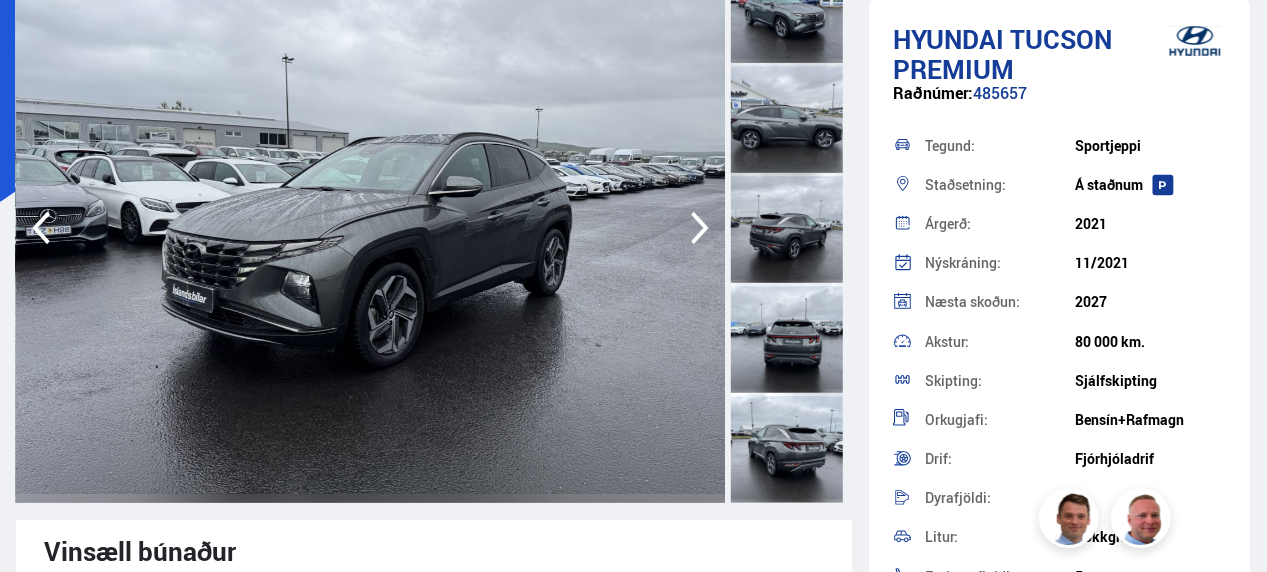 click 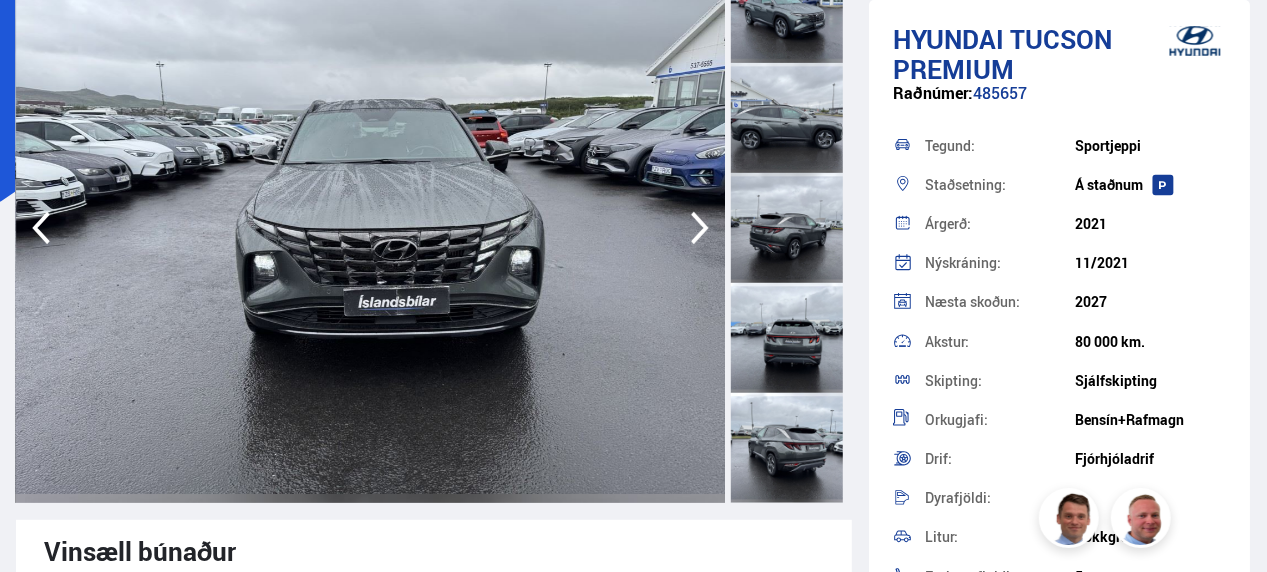 click 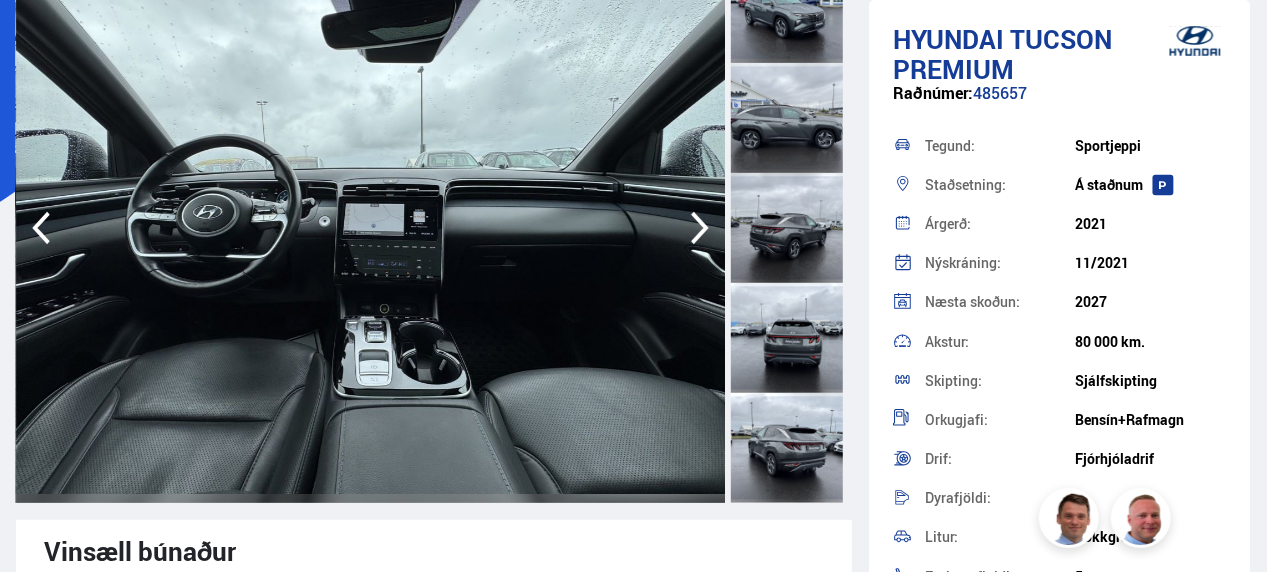 click 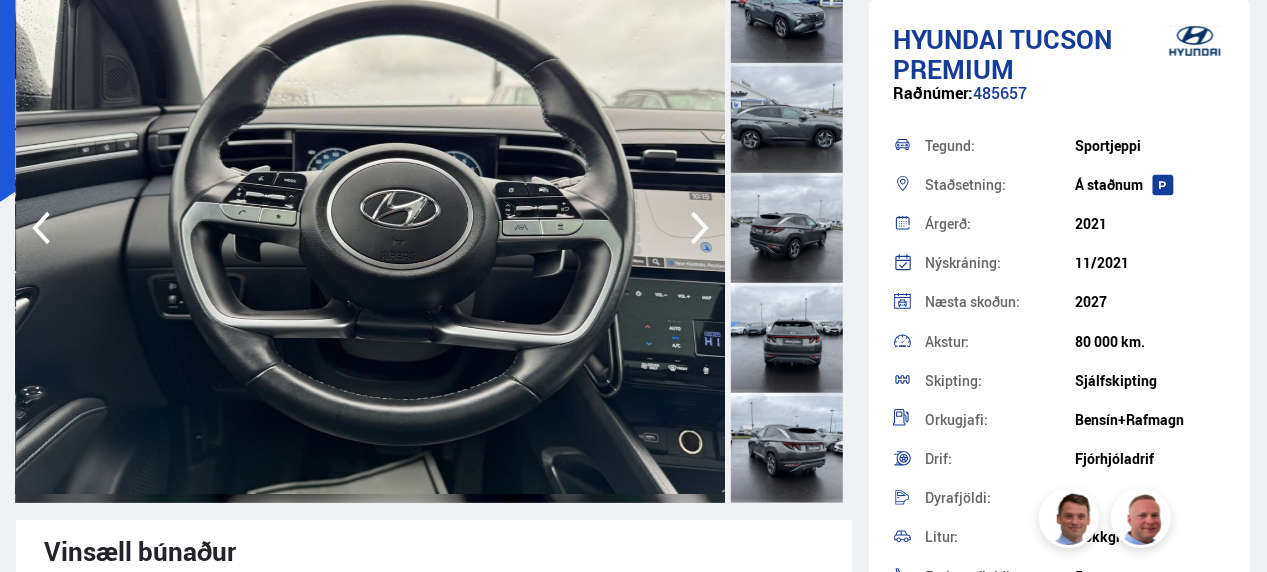 click 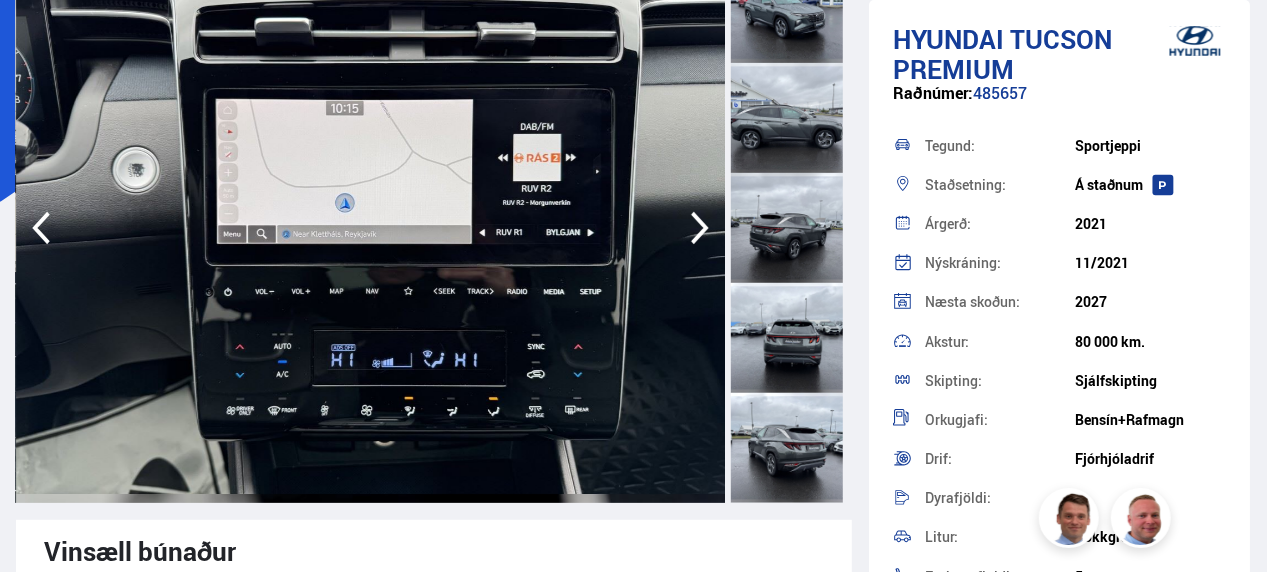 click 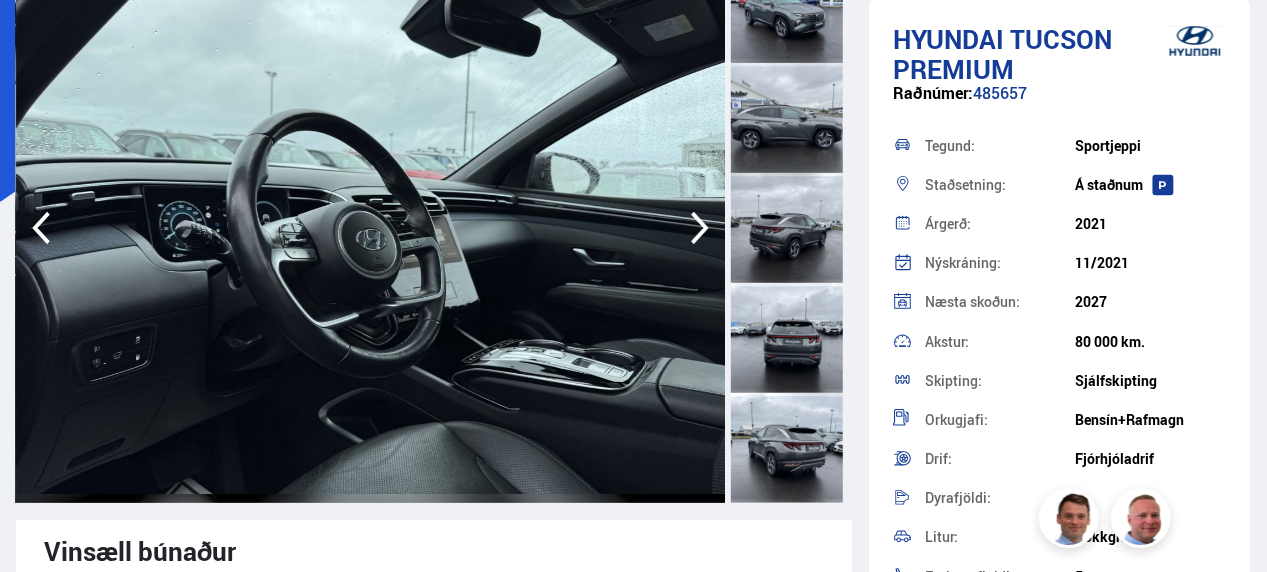 click 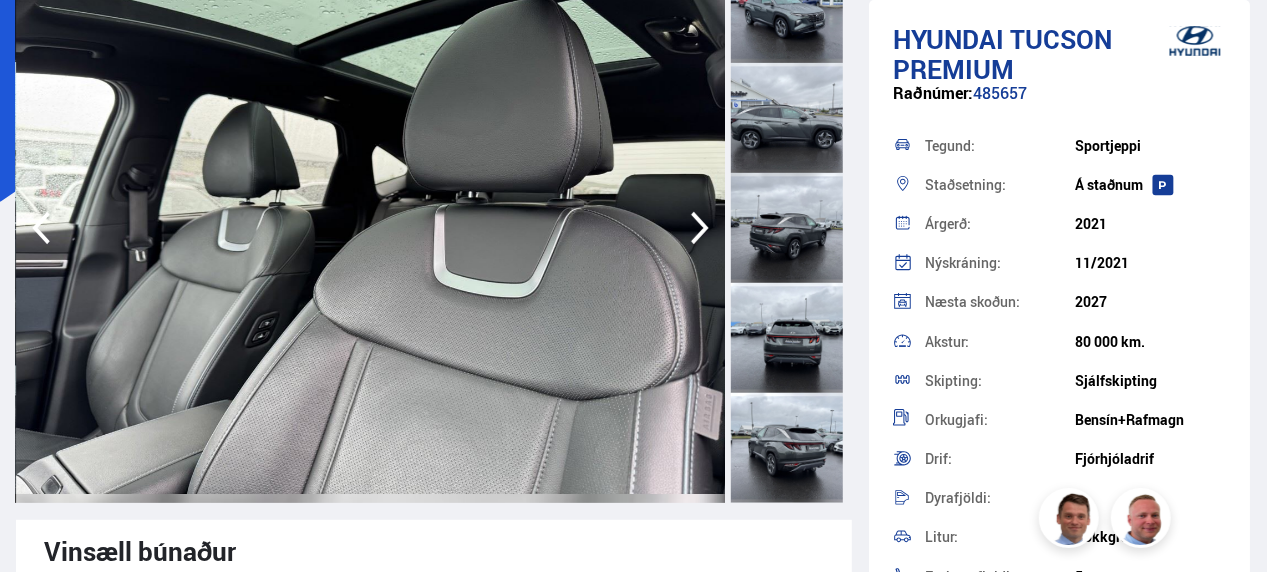 click 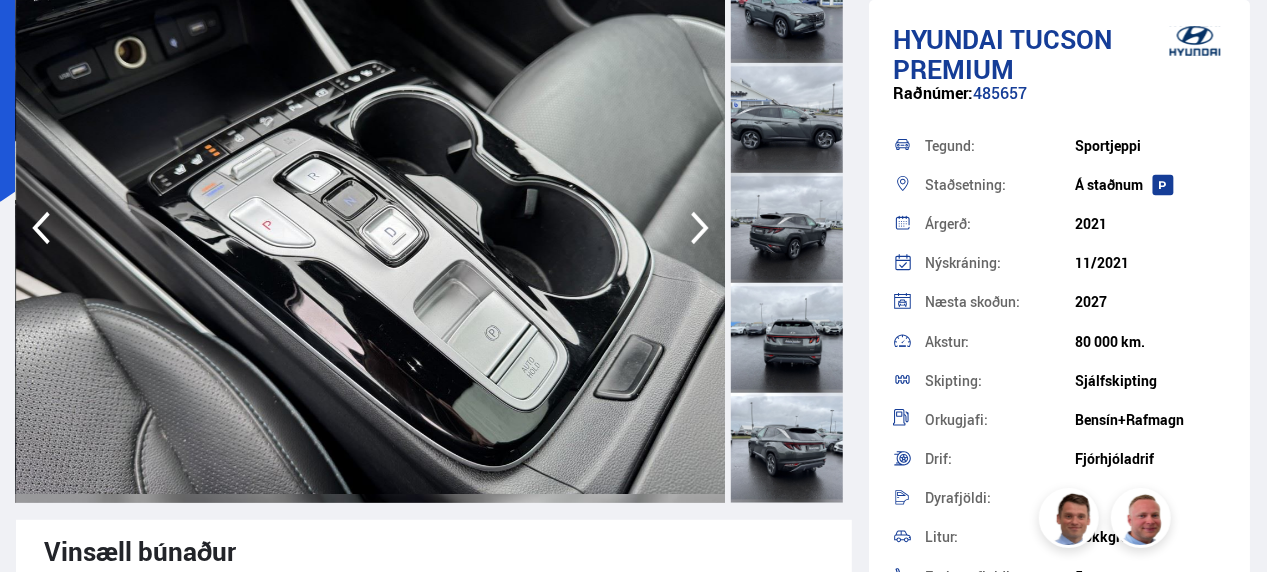 click 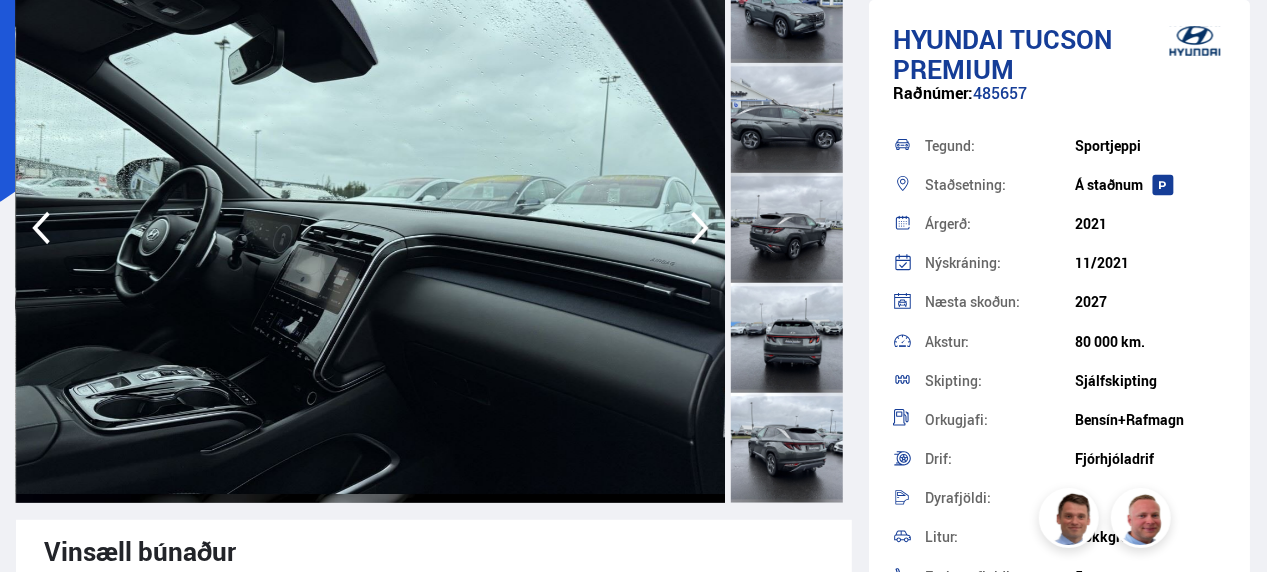 click 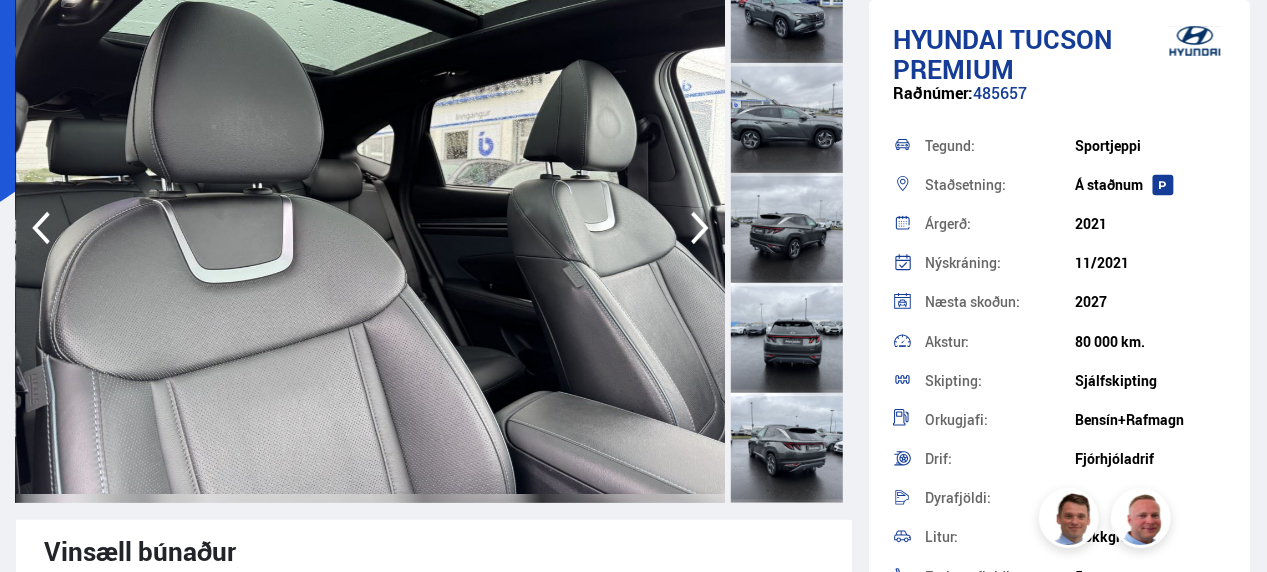 click 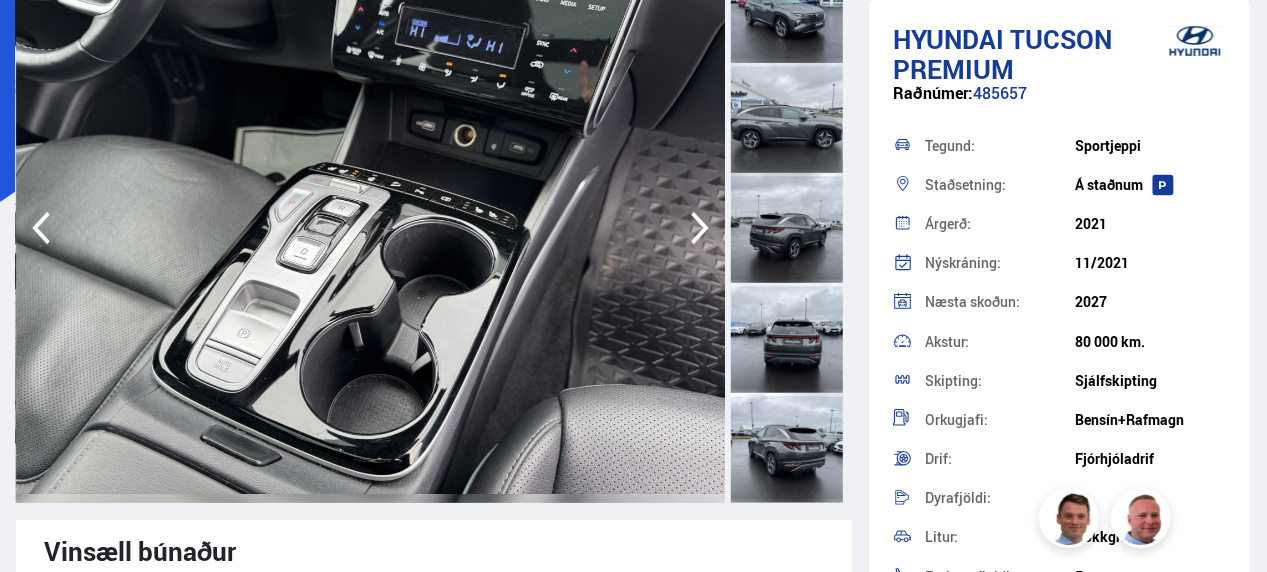 click 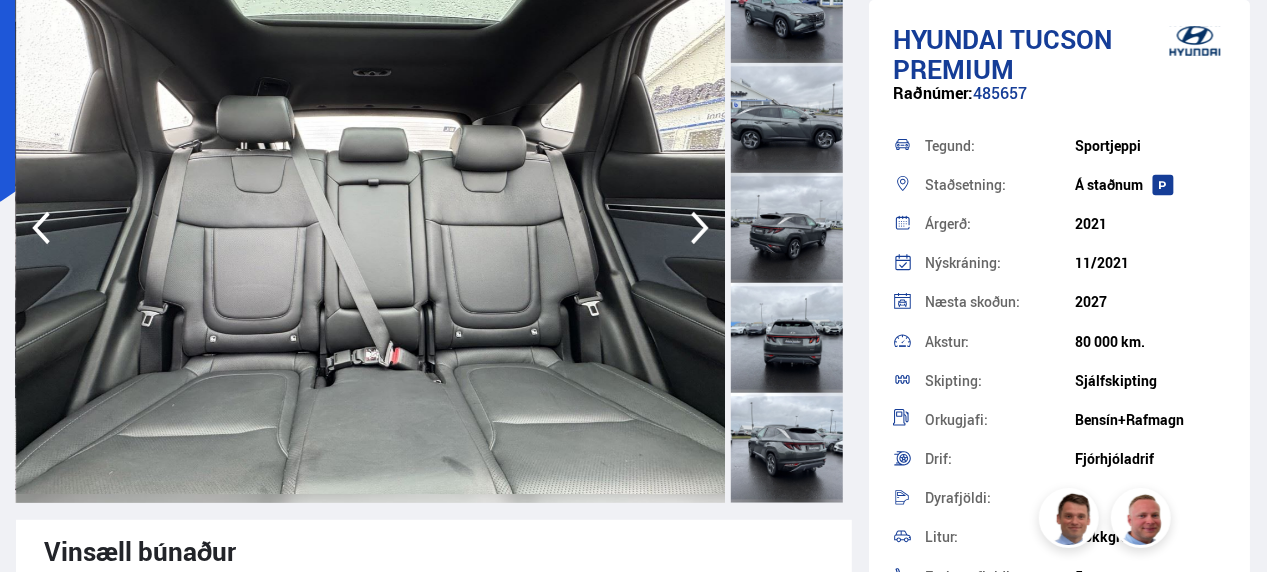 click 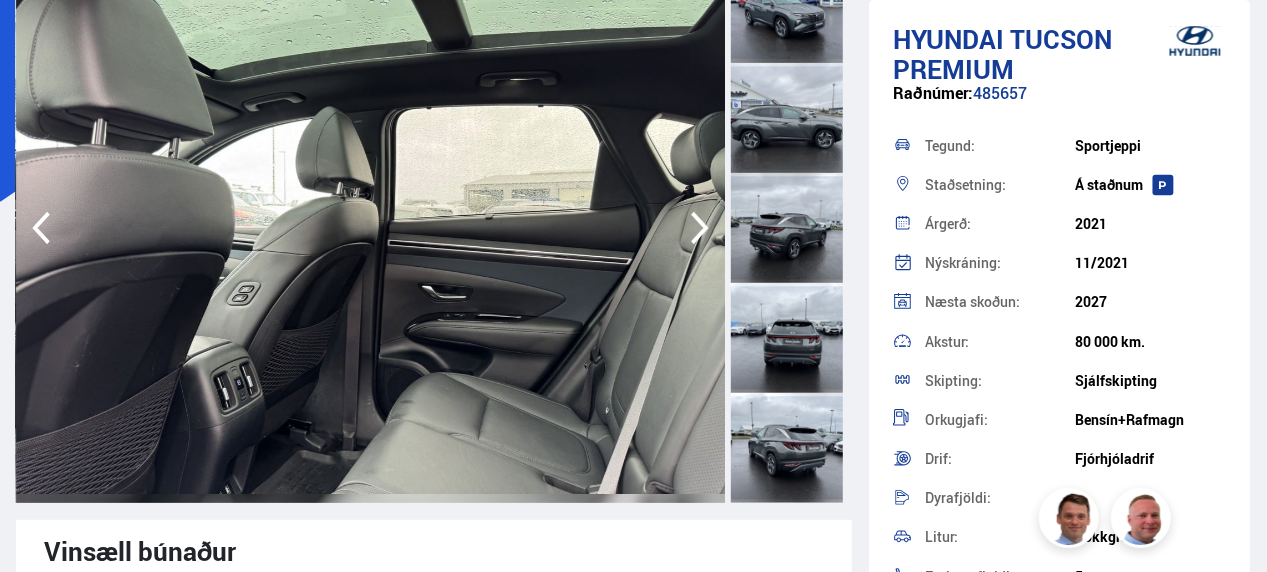 click 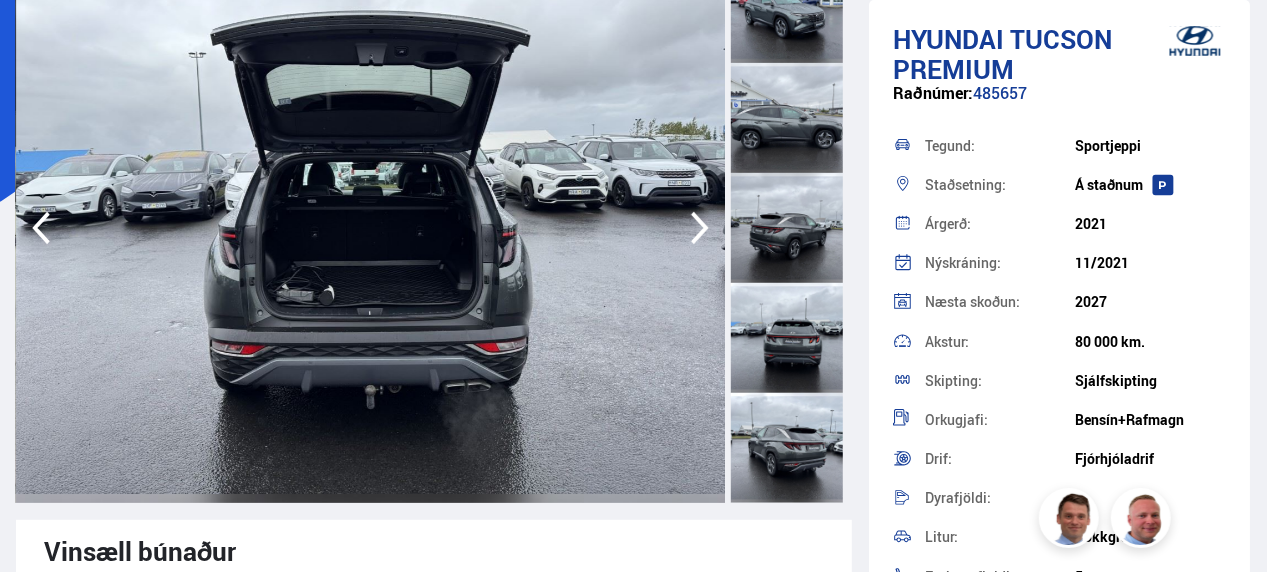 click 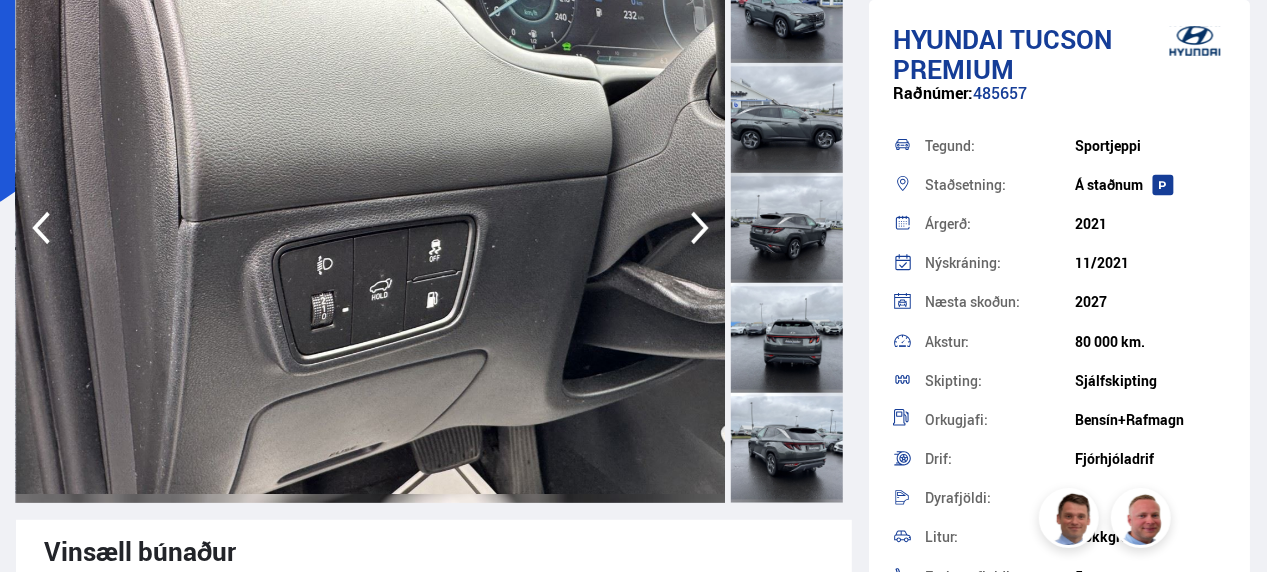 click 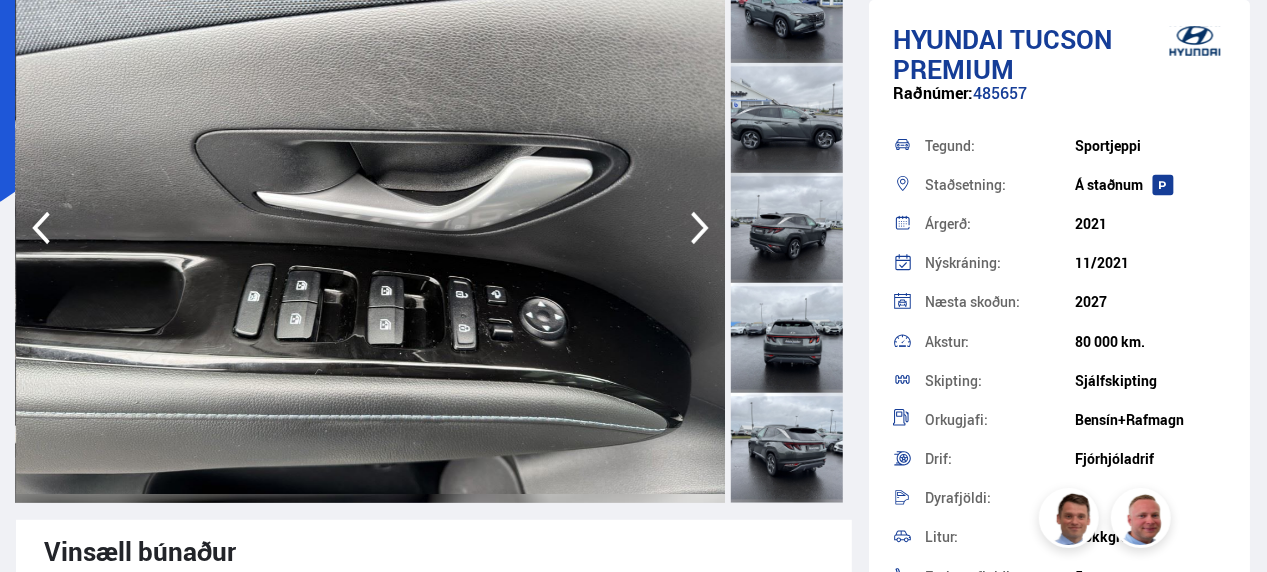 click 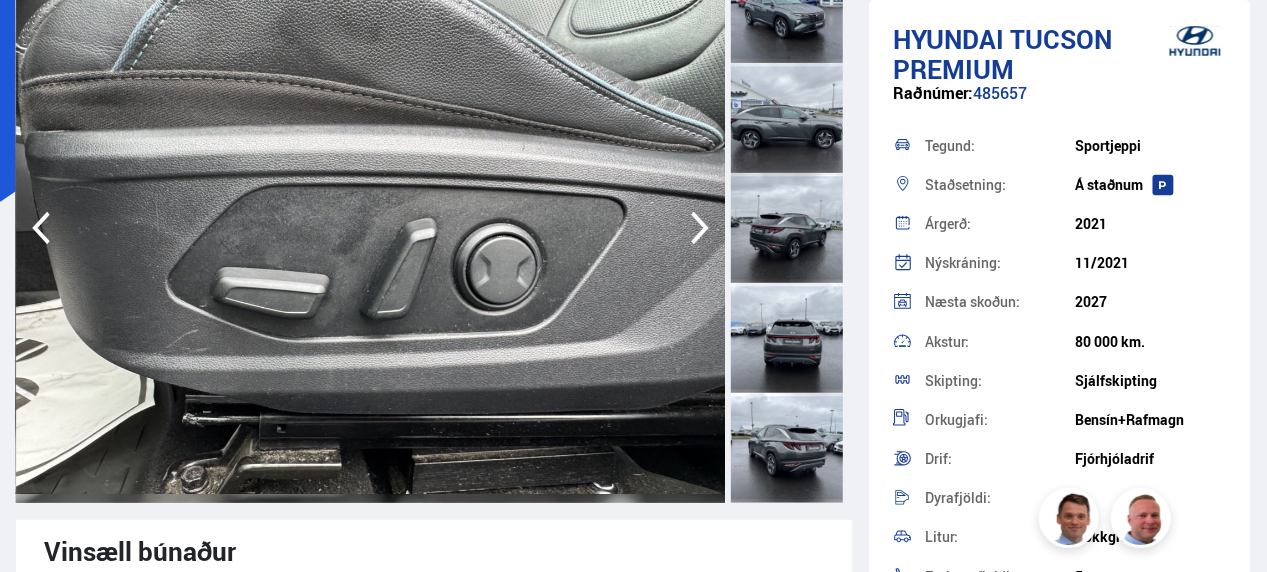 click 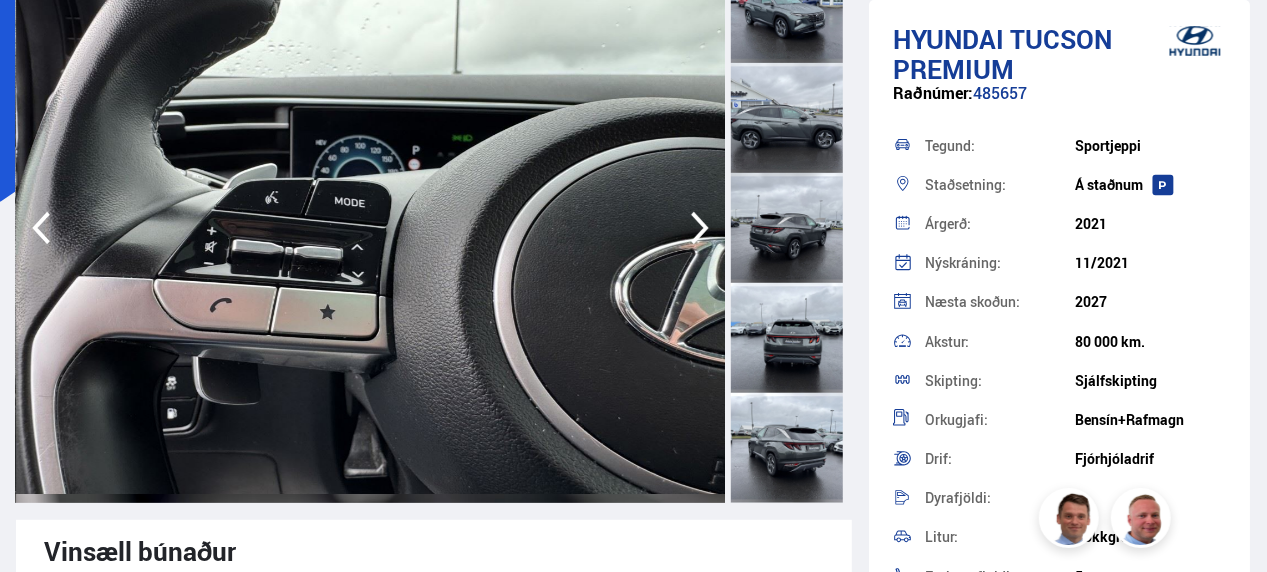 click 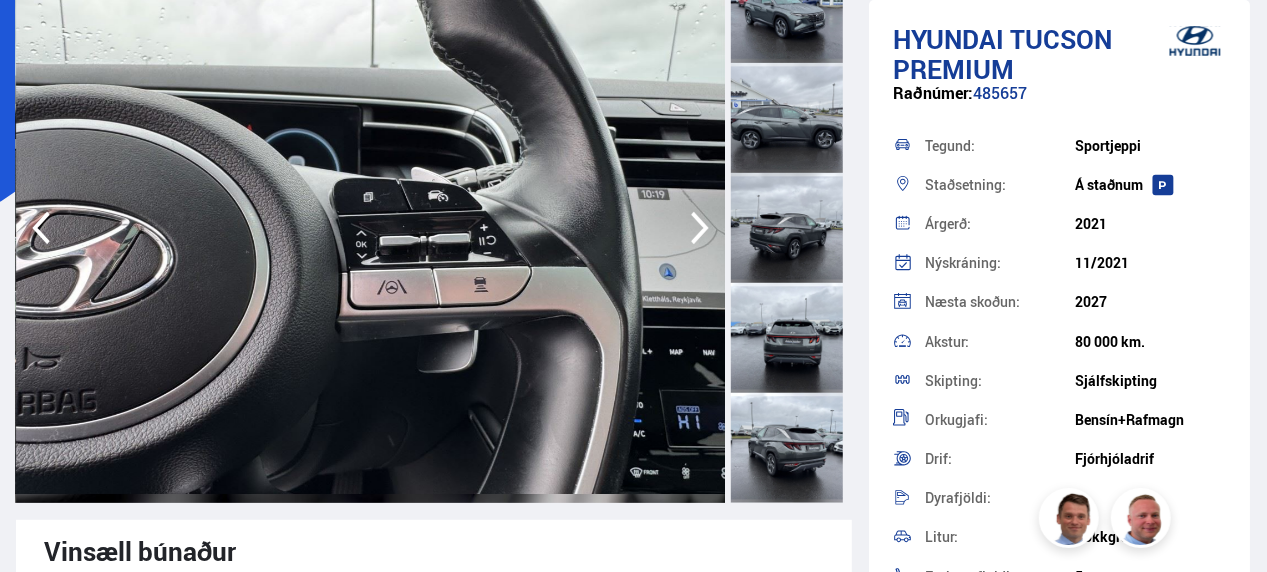 click 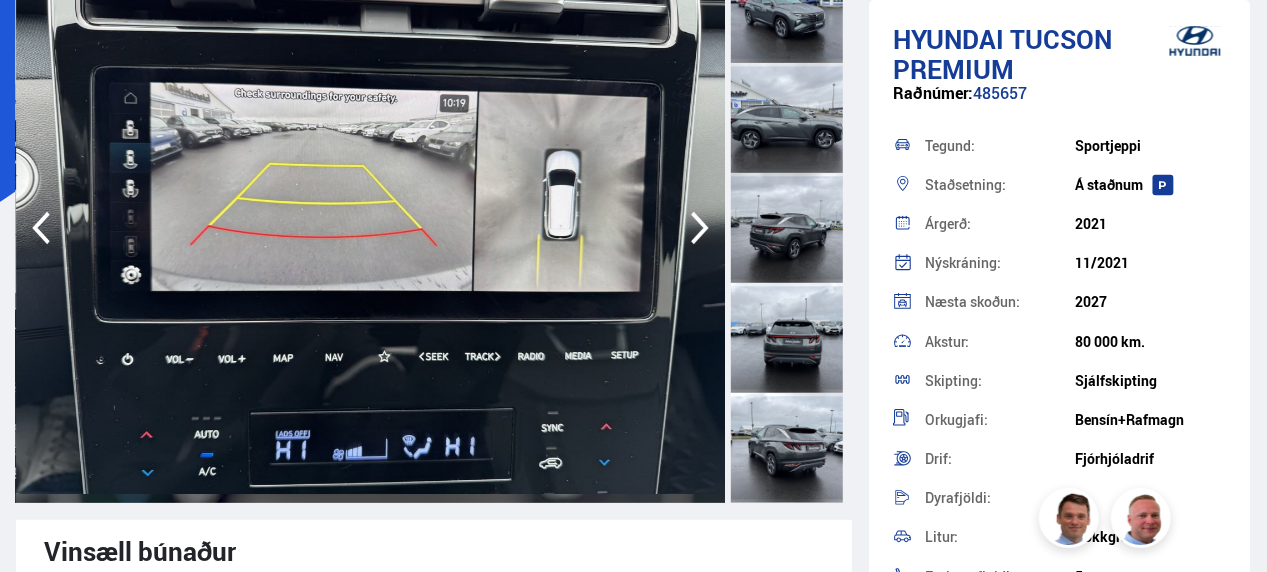 click 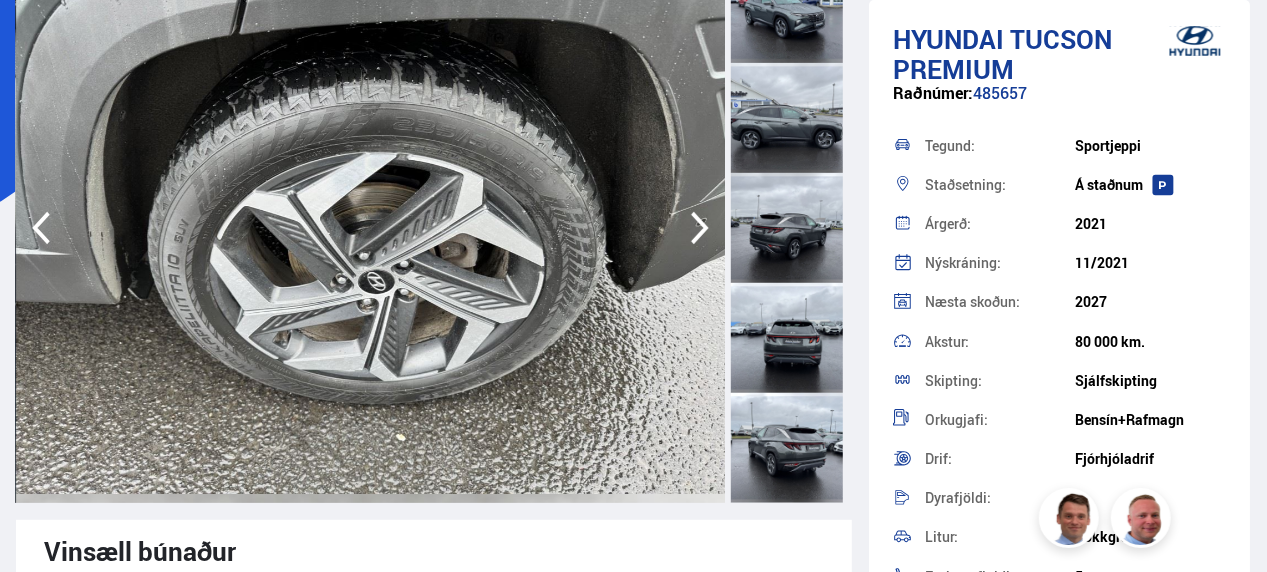 click 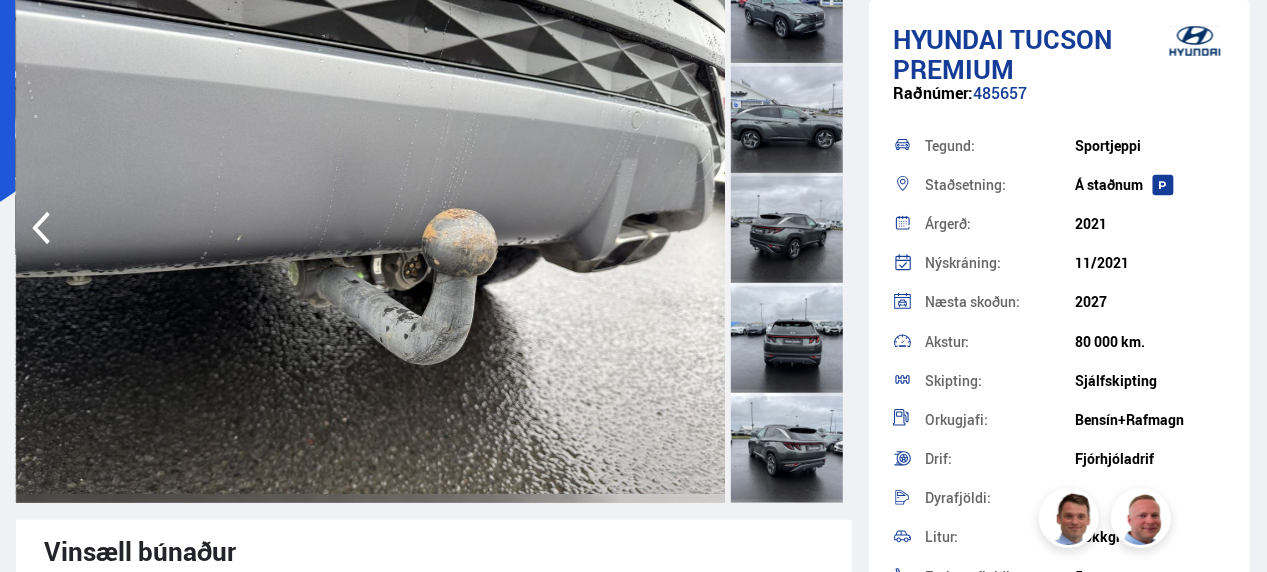 click at bounding box center (371, 228) 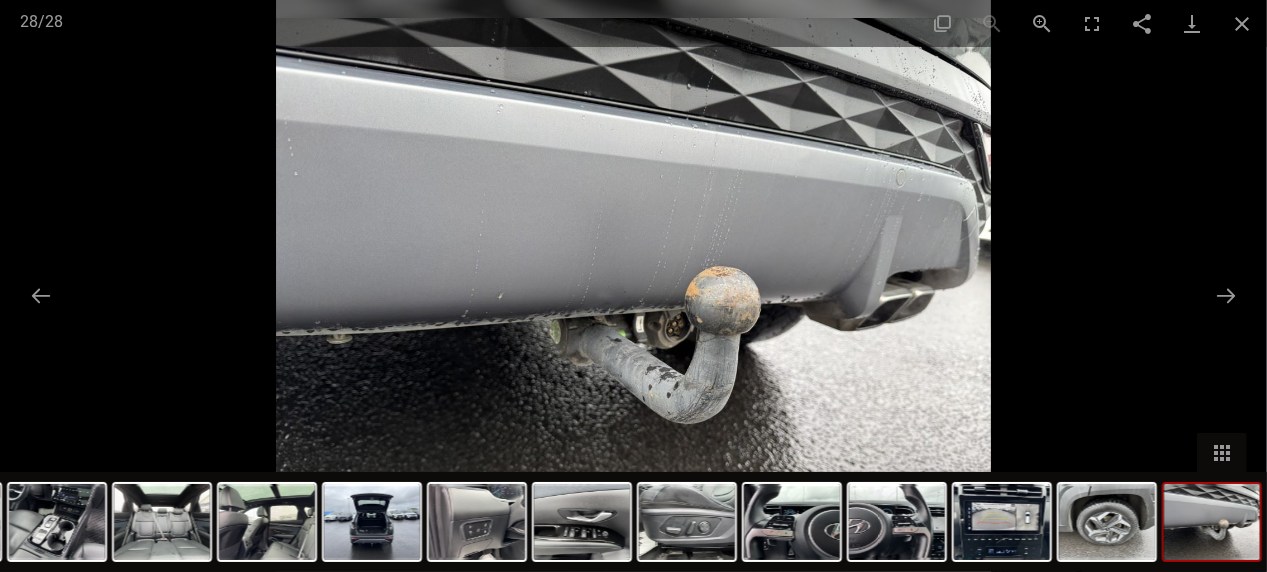 click at bounding box center [633, 286] 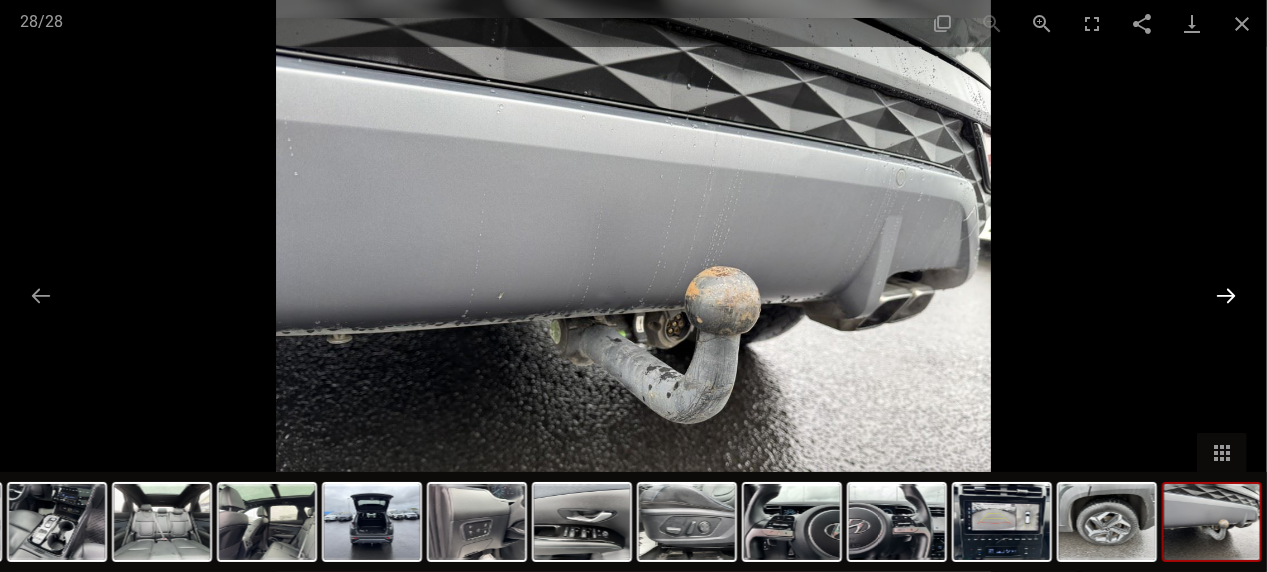 click at bounding box center (1226, 295) 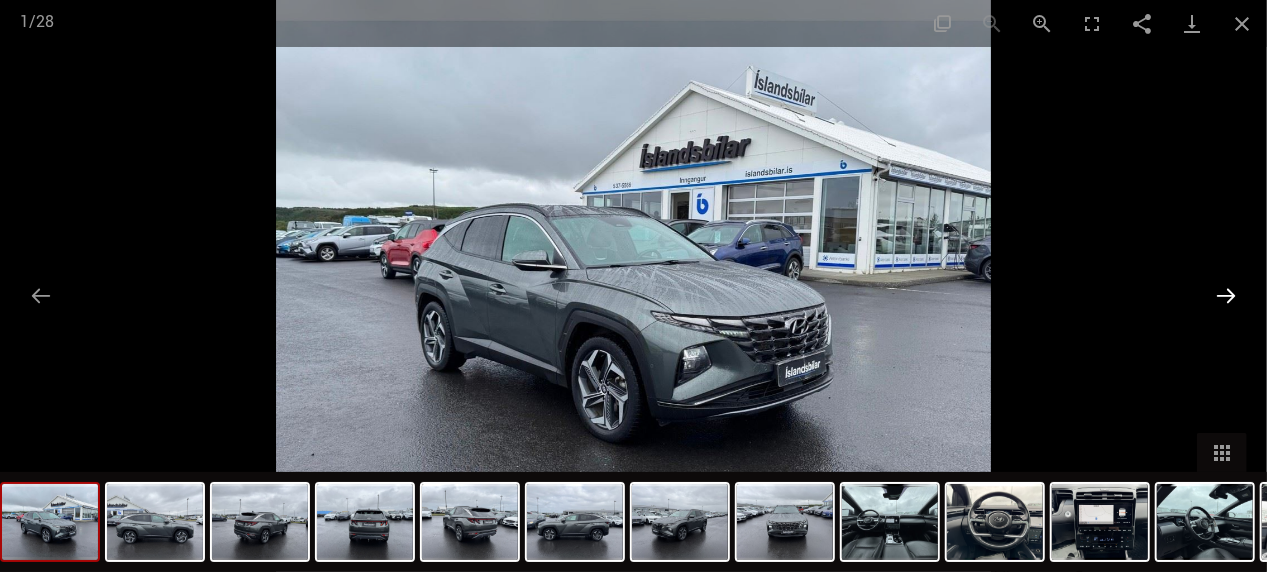 click at bounding box center [1226, 295] 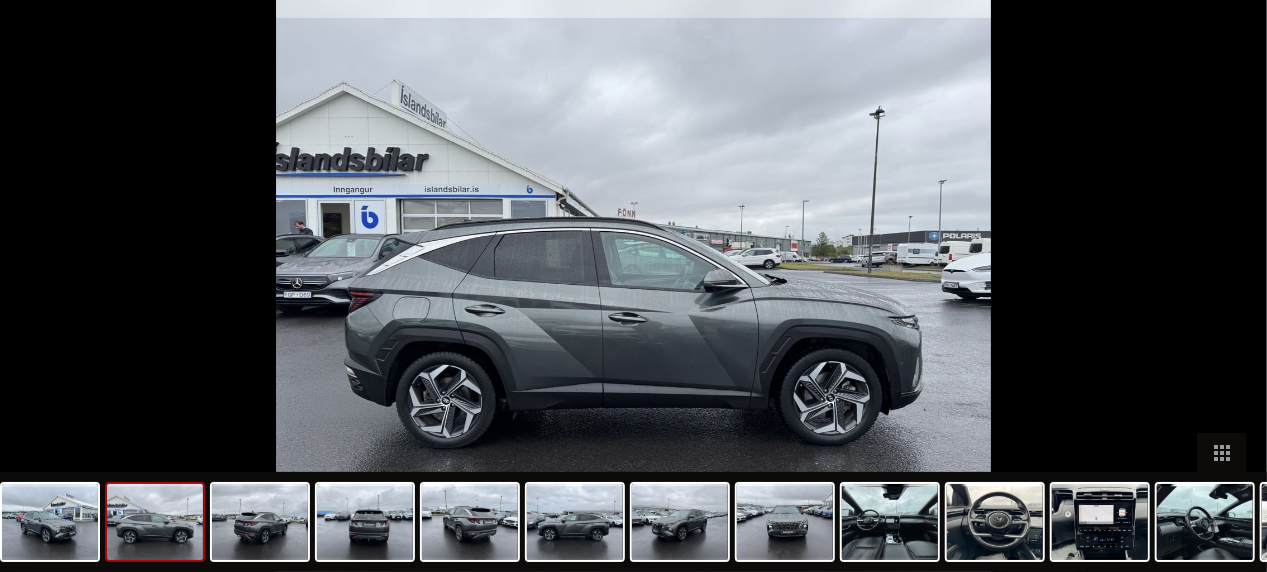 click at bounding box center (1236, 295) 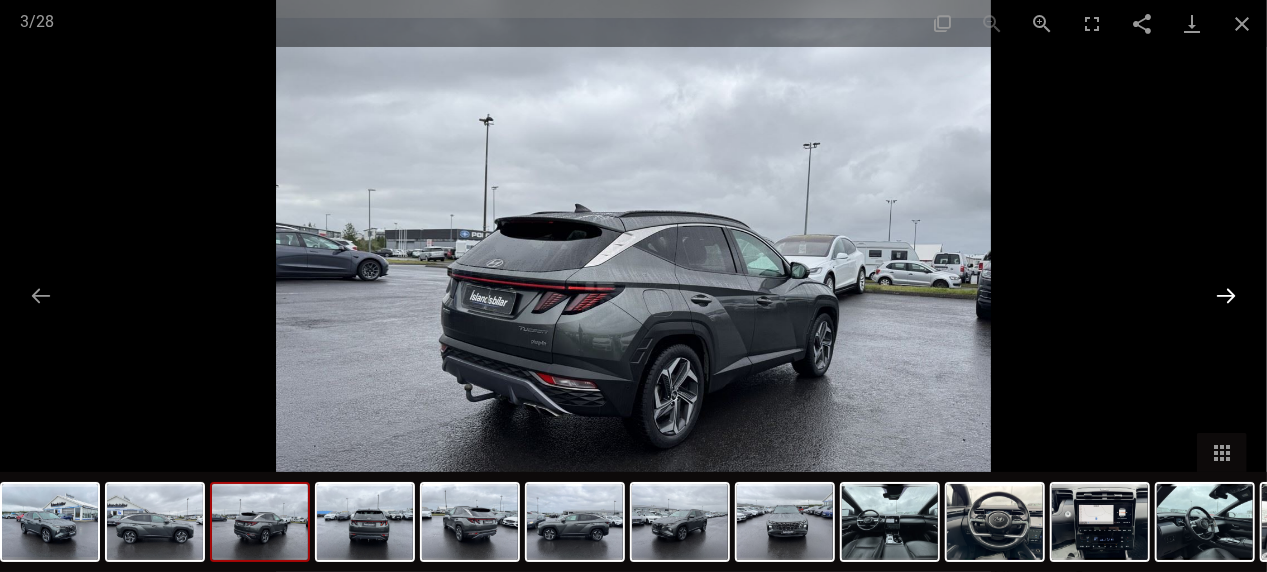 click at bounding box center (1226, 295) 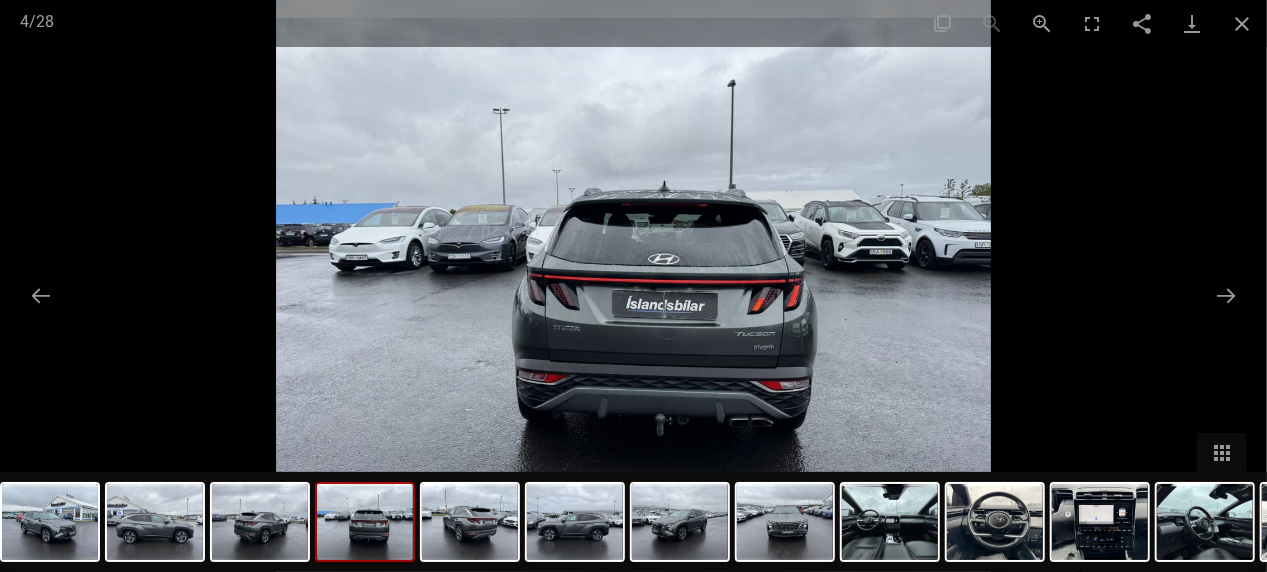 click at bounding box center (633, 286) 